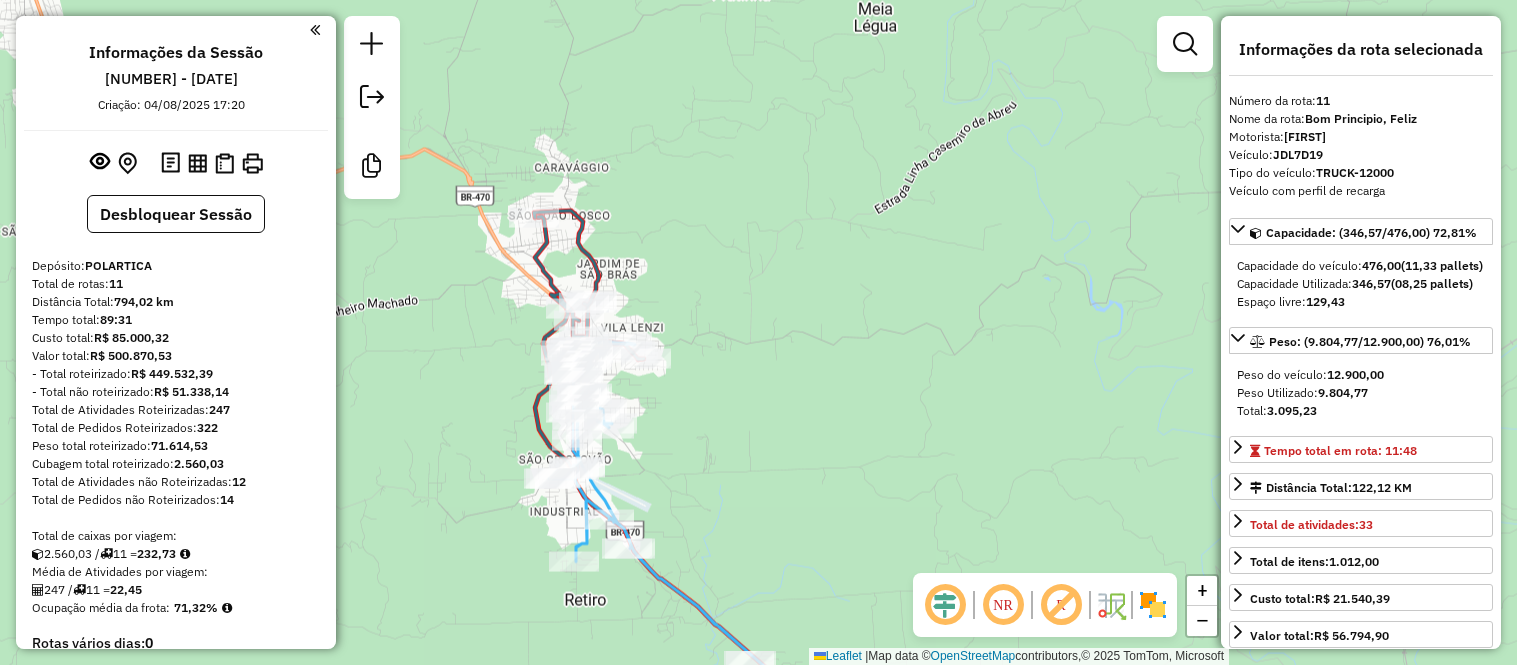 select on "*********" 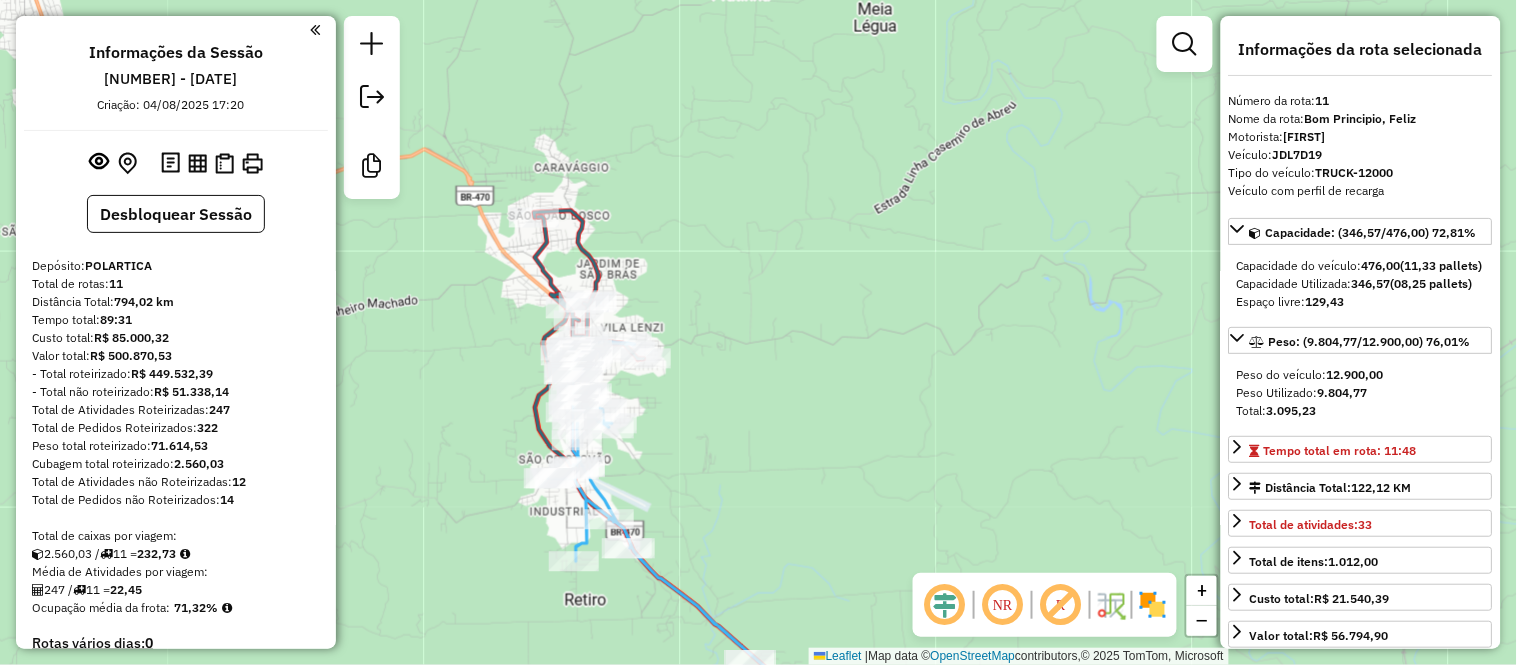 scroll, scrollTop: 1734, scrollLeft: 0, axis: vertical 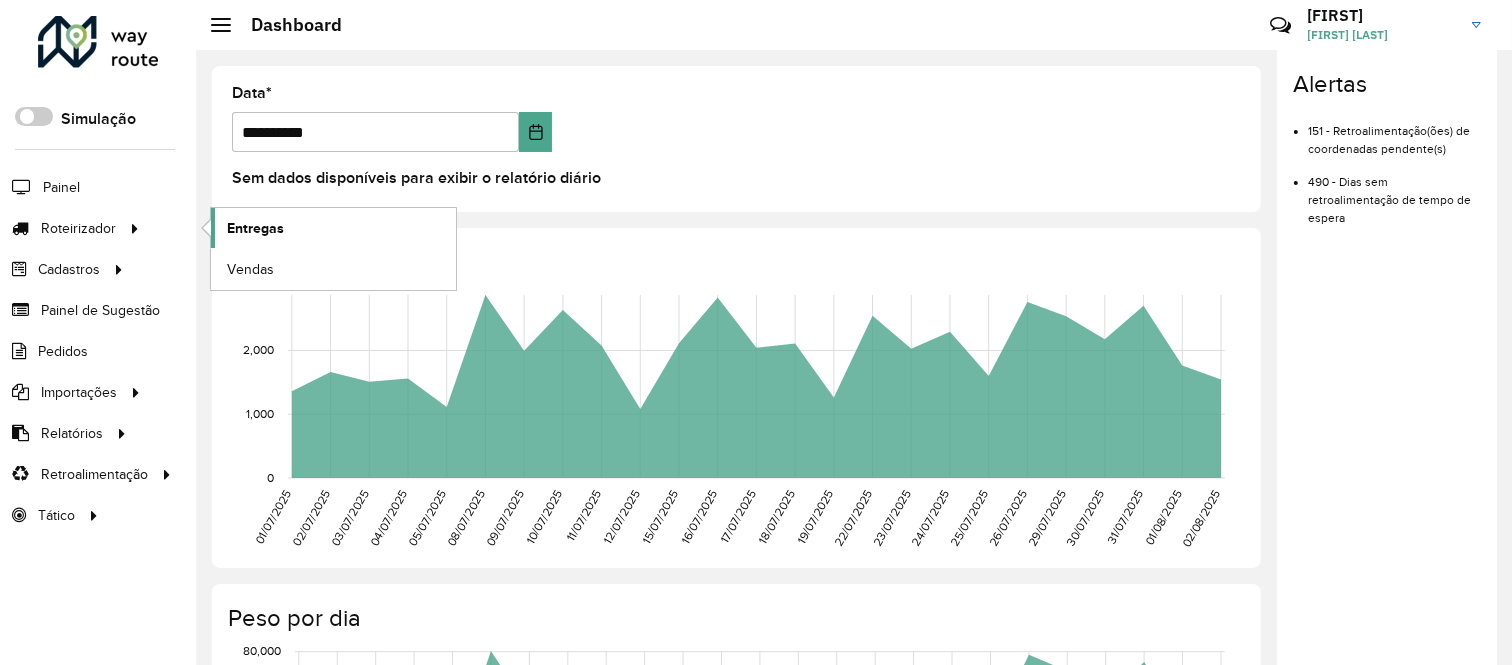 click on "Entregas" 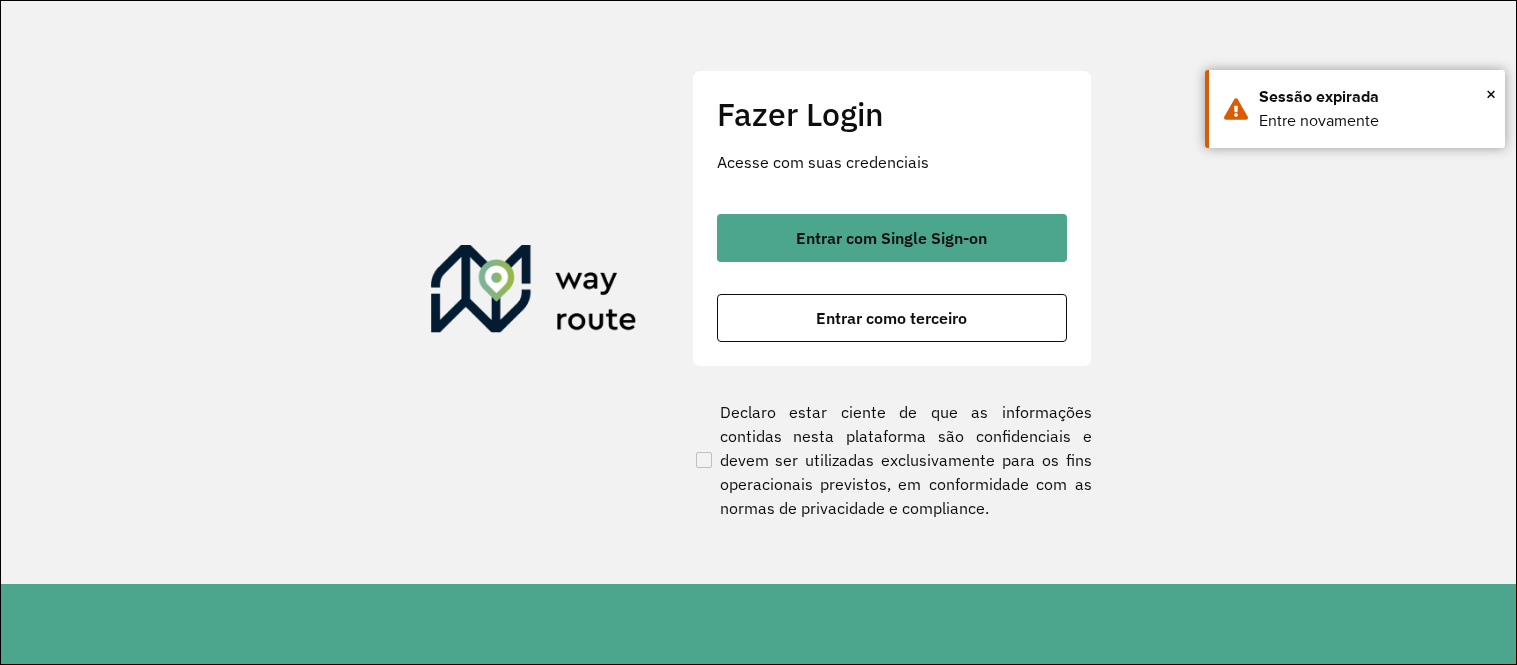 scroll, scrollTop: 0, scrollLeft: 0, axis: both 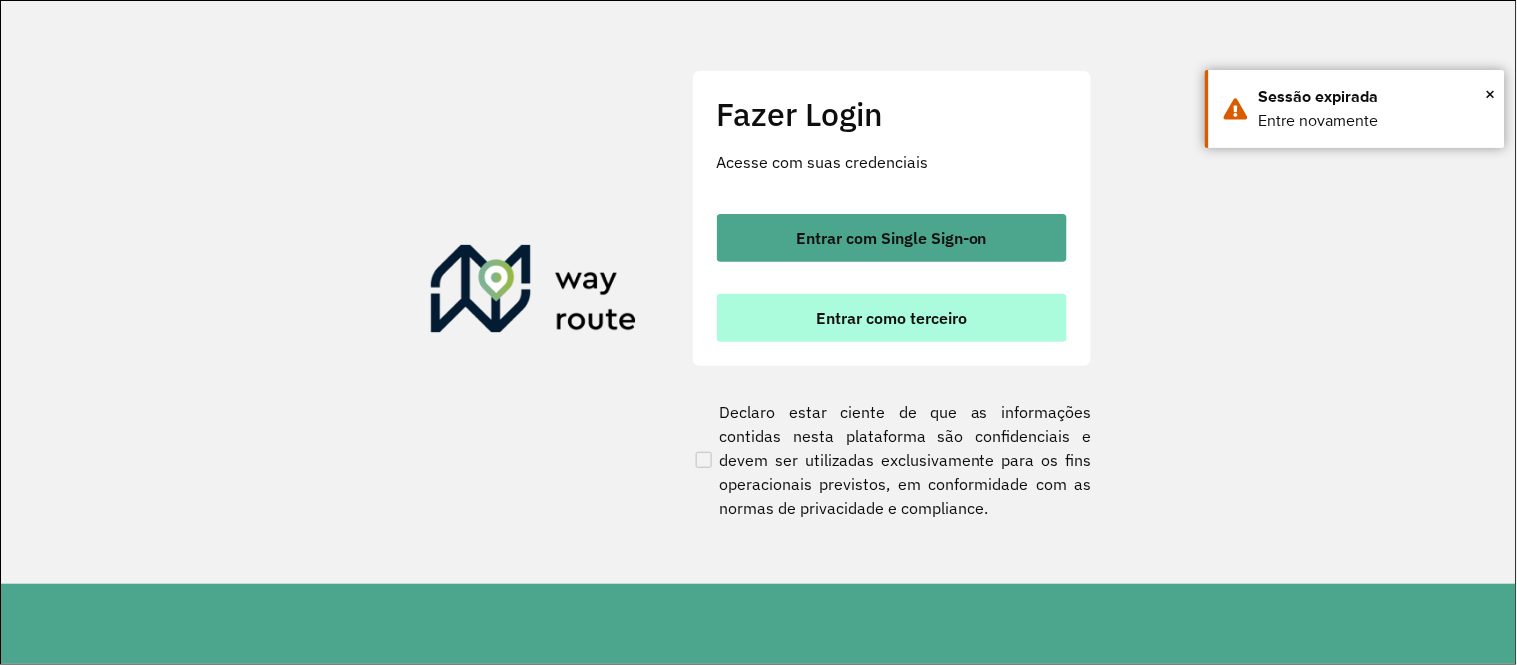 click on "Entrar como terceiro" at bounding box center [892, 318] 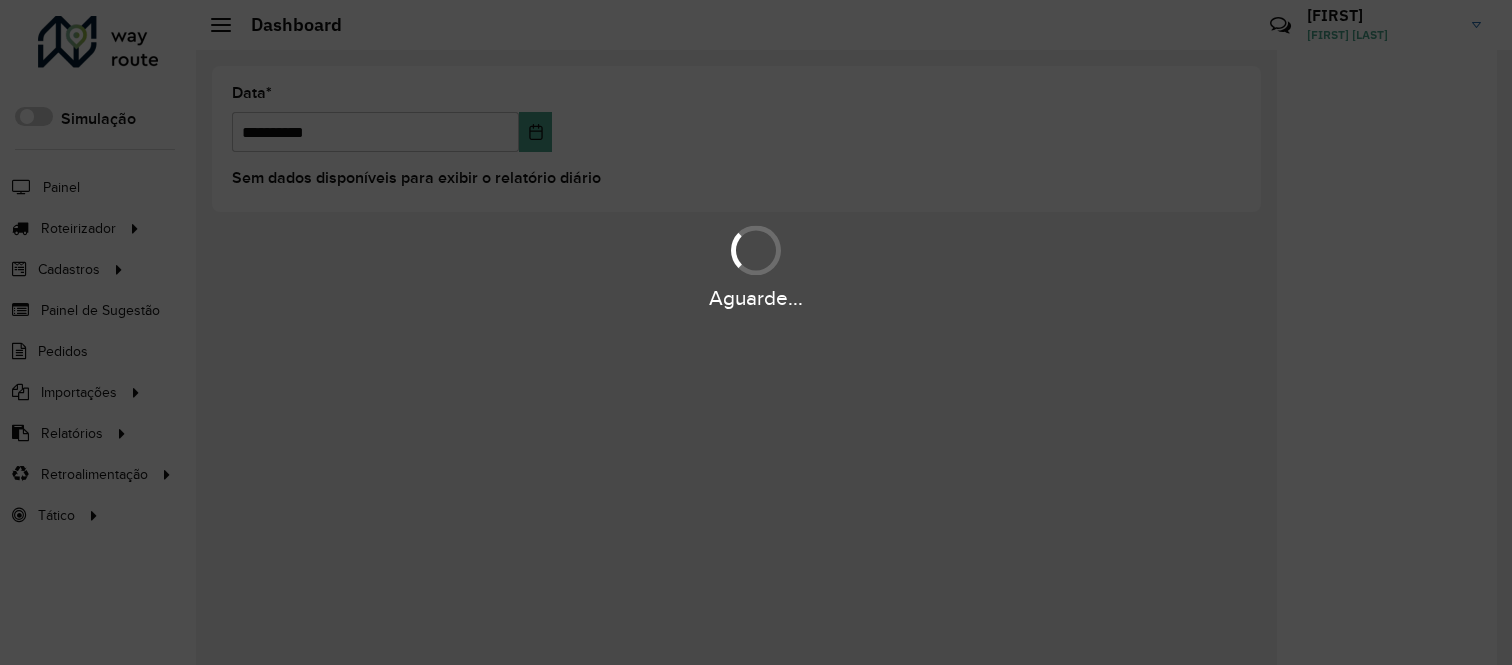 scroll, scrollTop: 0, scrollLeft: 0, axis: both 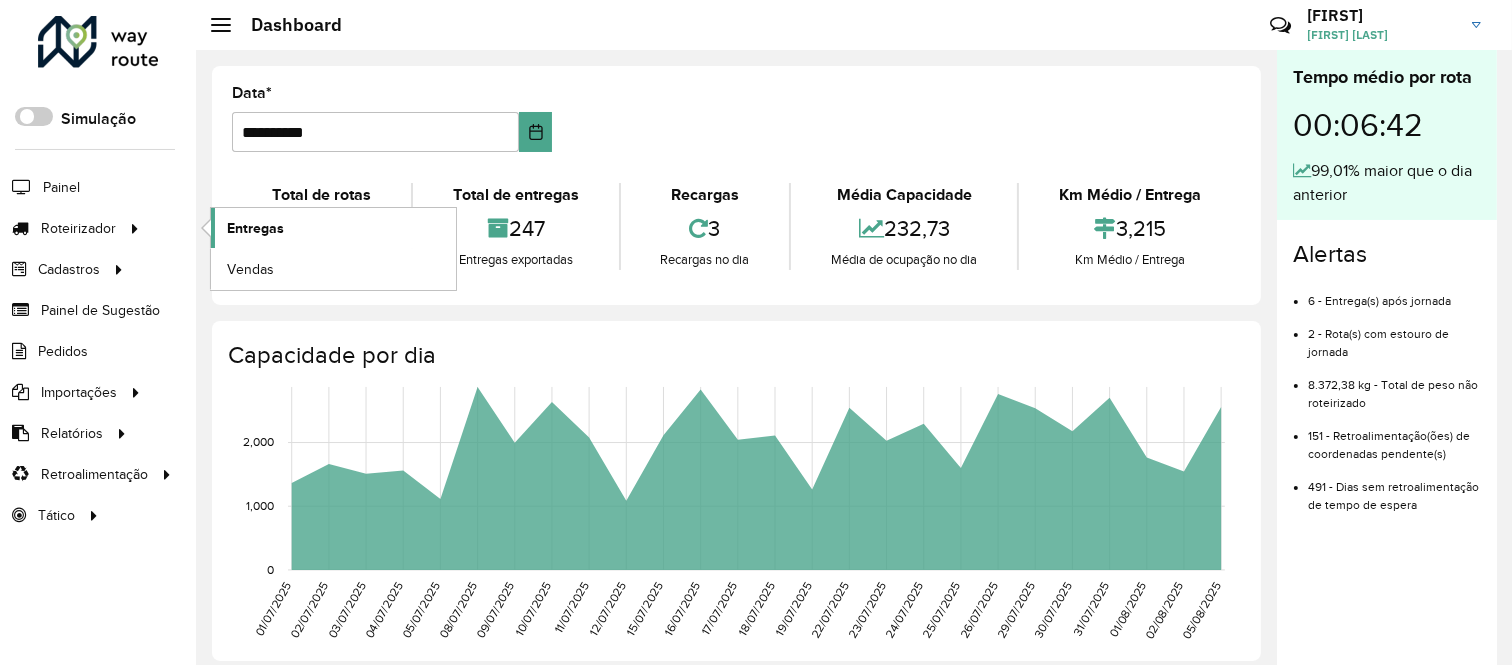 click on "Entregas" 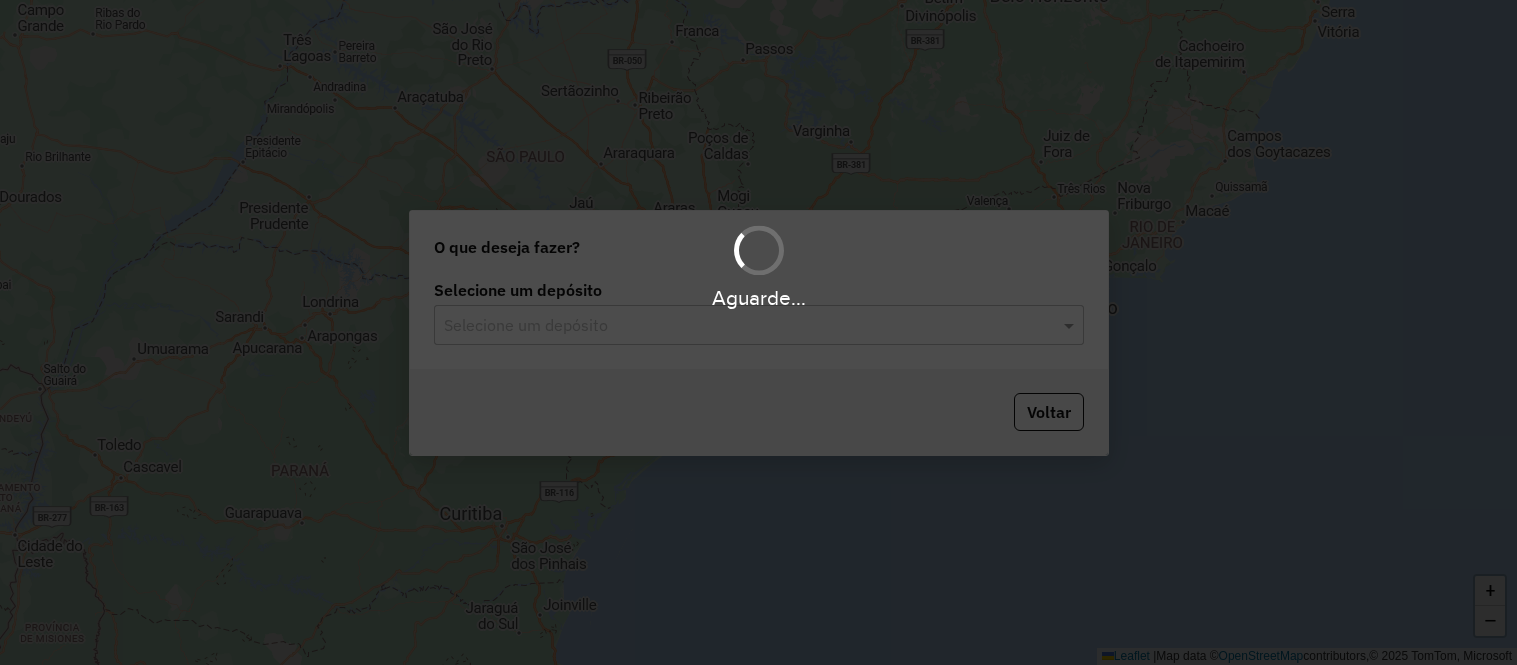 scroll, scrollTop: 0, scrollLeft: 0, axis: both 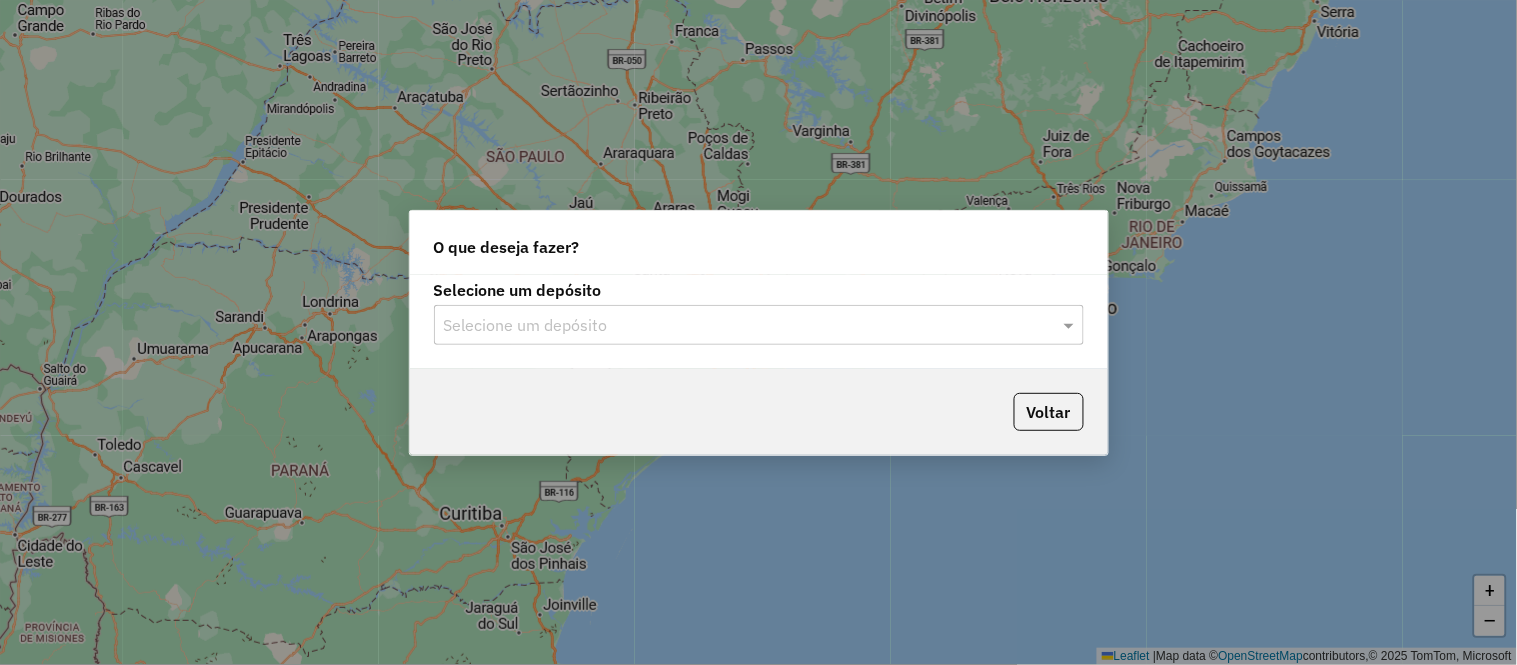 click 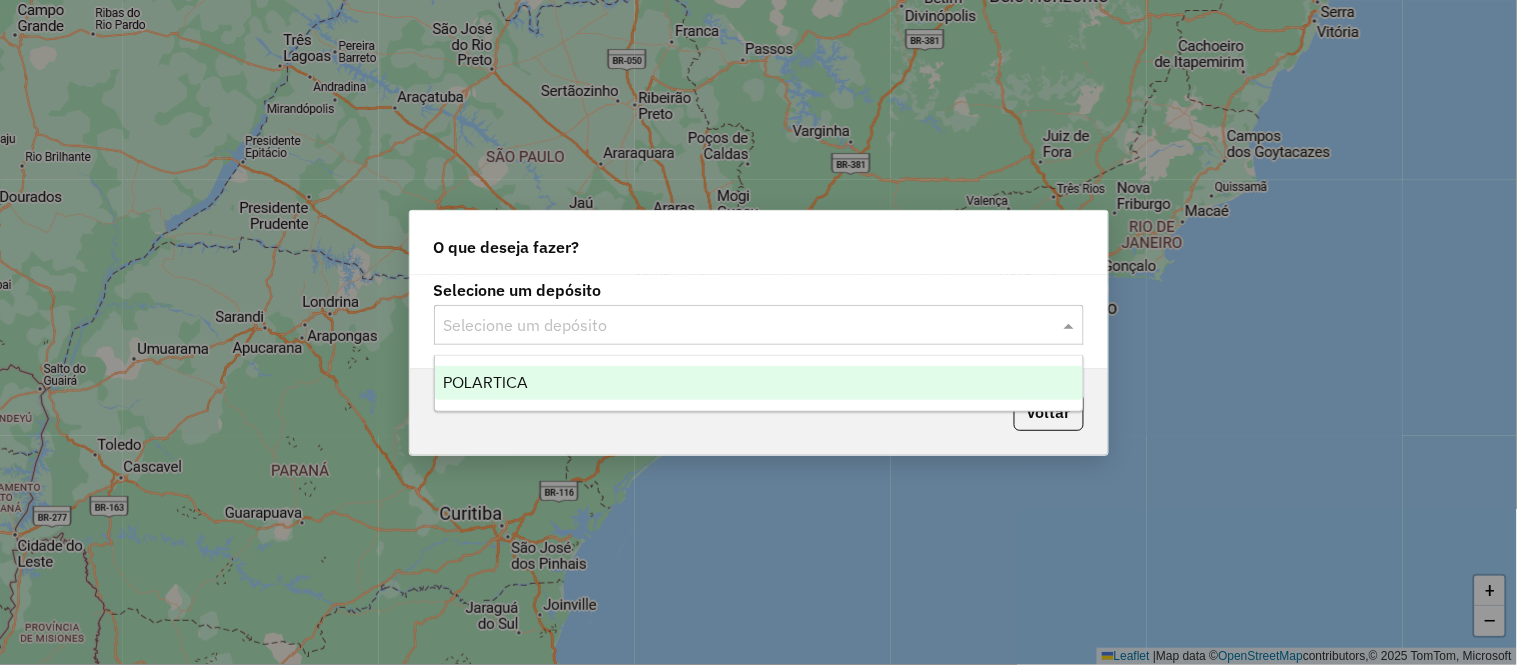 click on "POLARTICA" at bounding box center (759, 383) 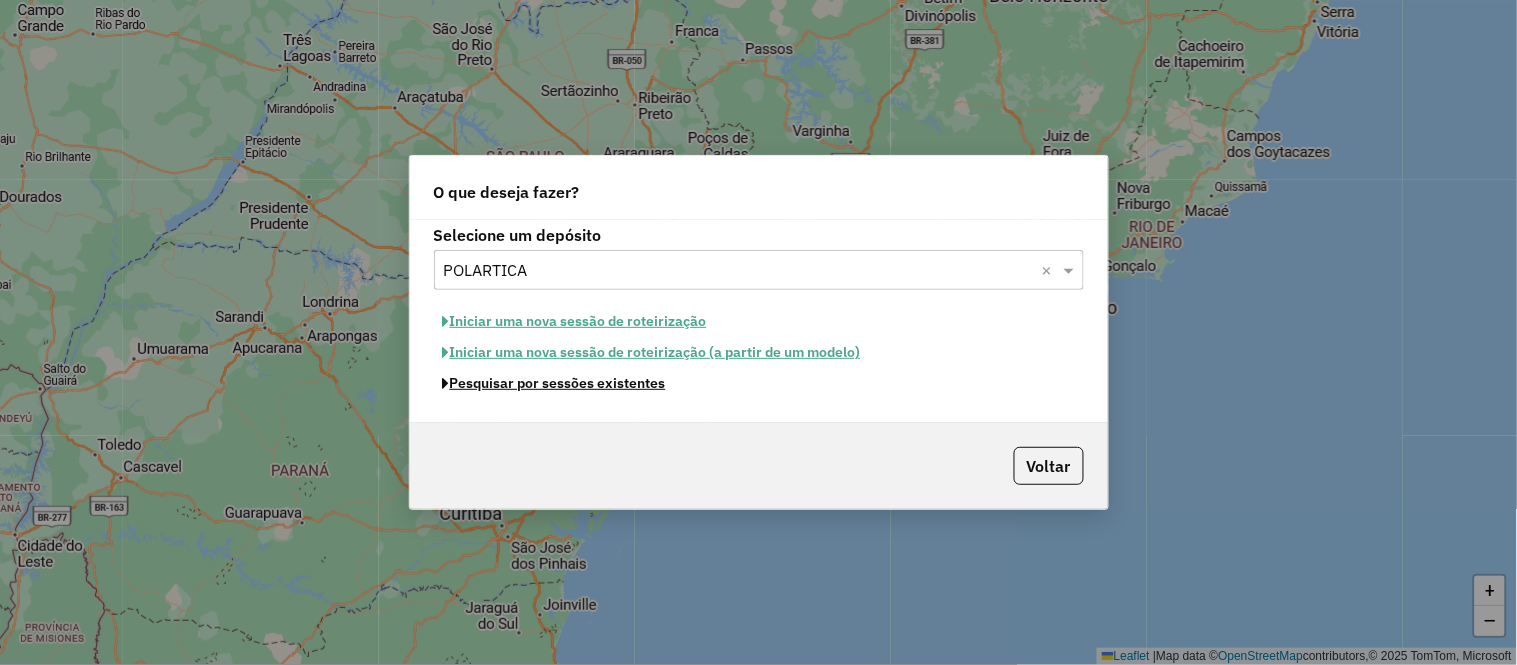 click on "Pesquisar por sessões existentes" 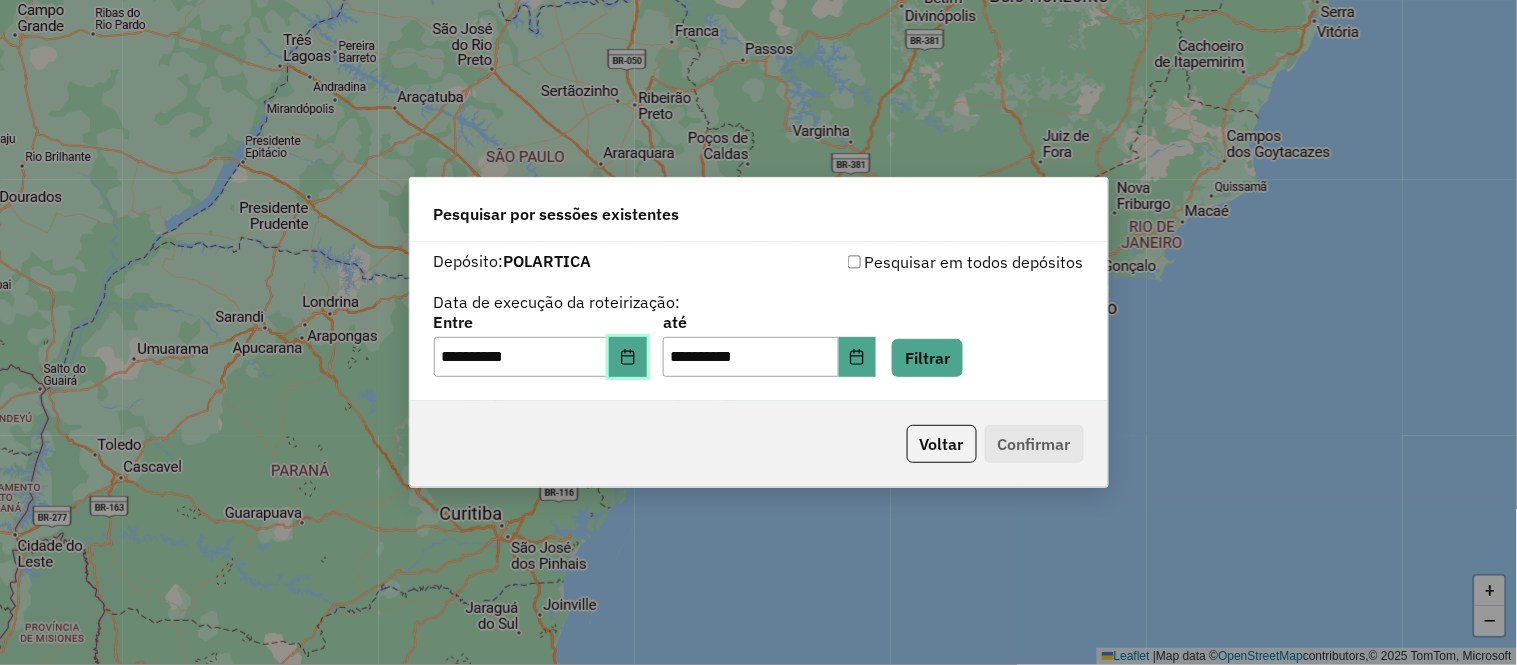 click at bounding box center [628, 357] 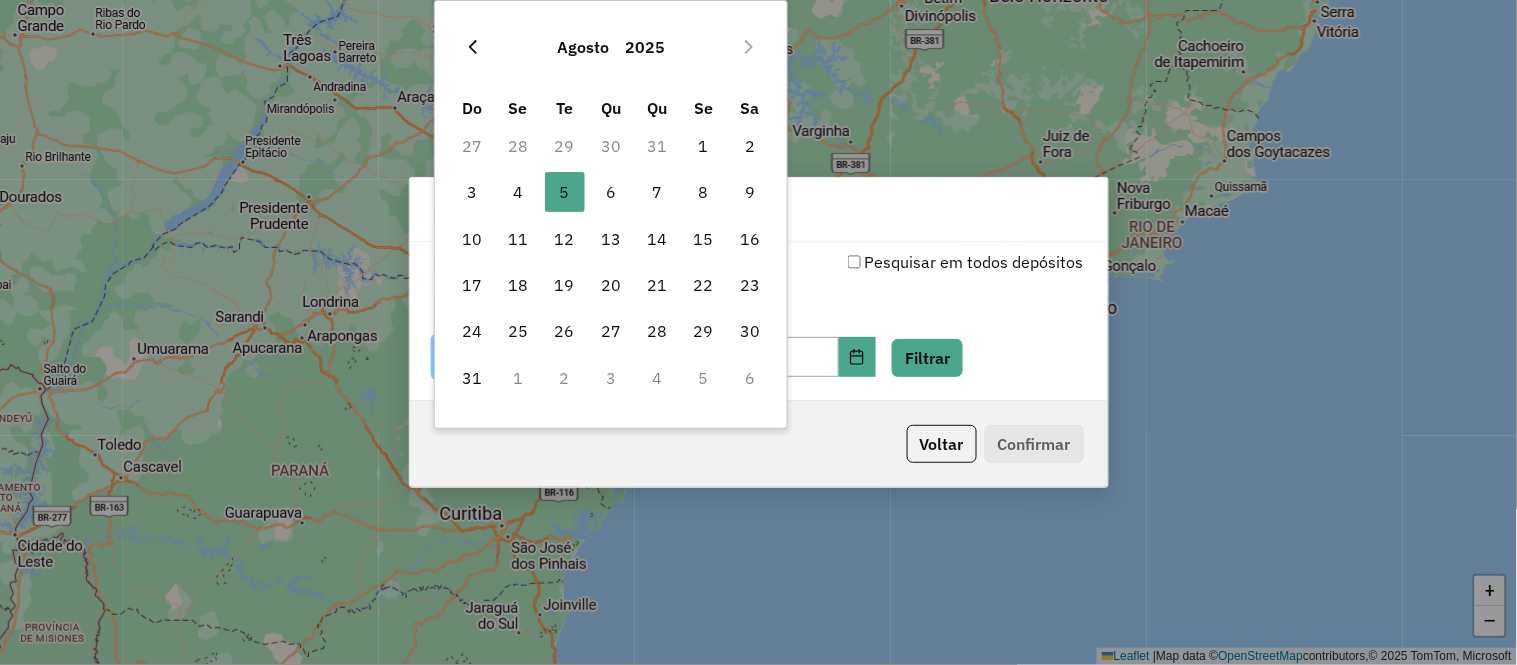 click 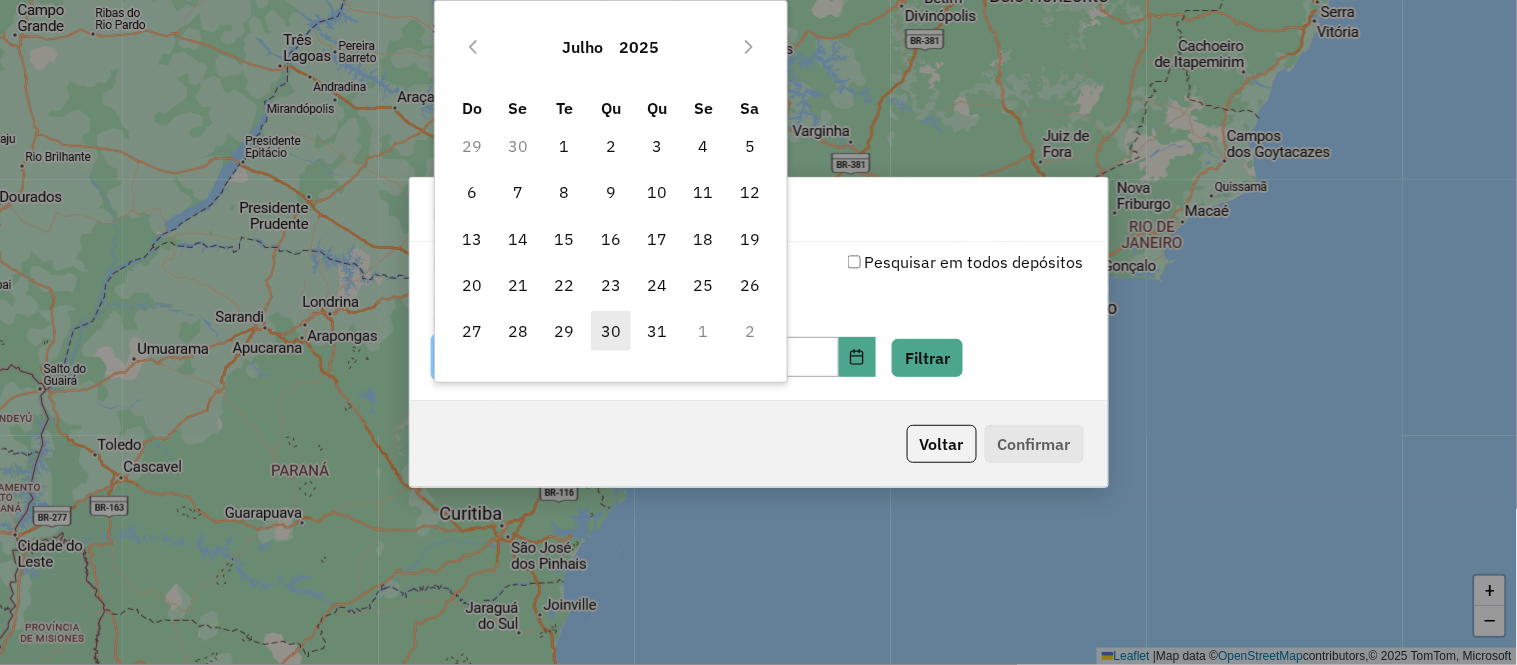 click on "30" at bounding box center [611, 331] 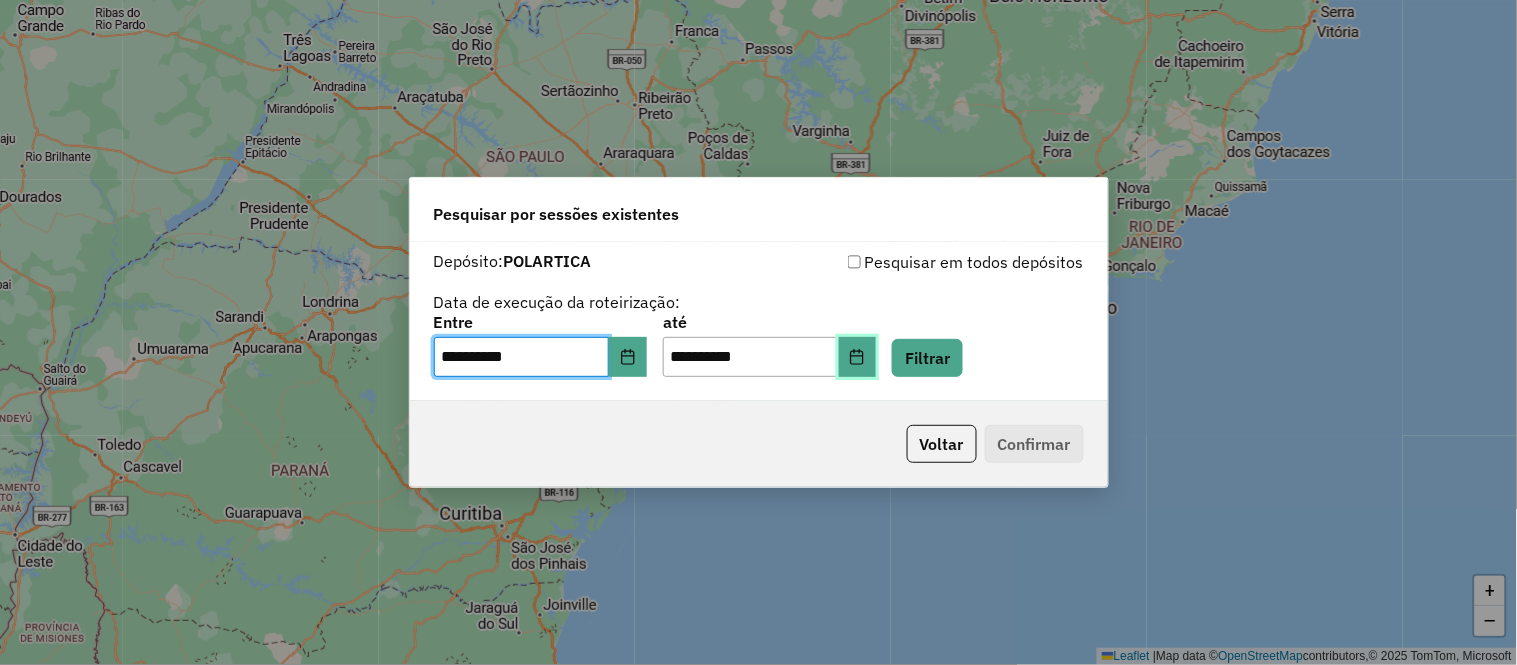 click at bounding box center [858, 357] 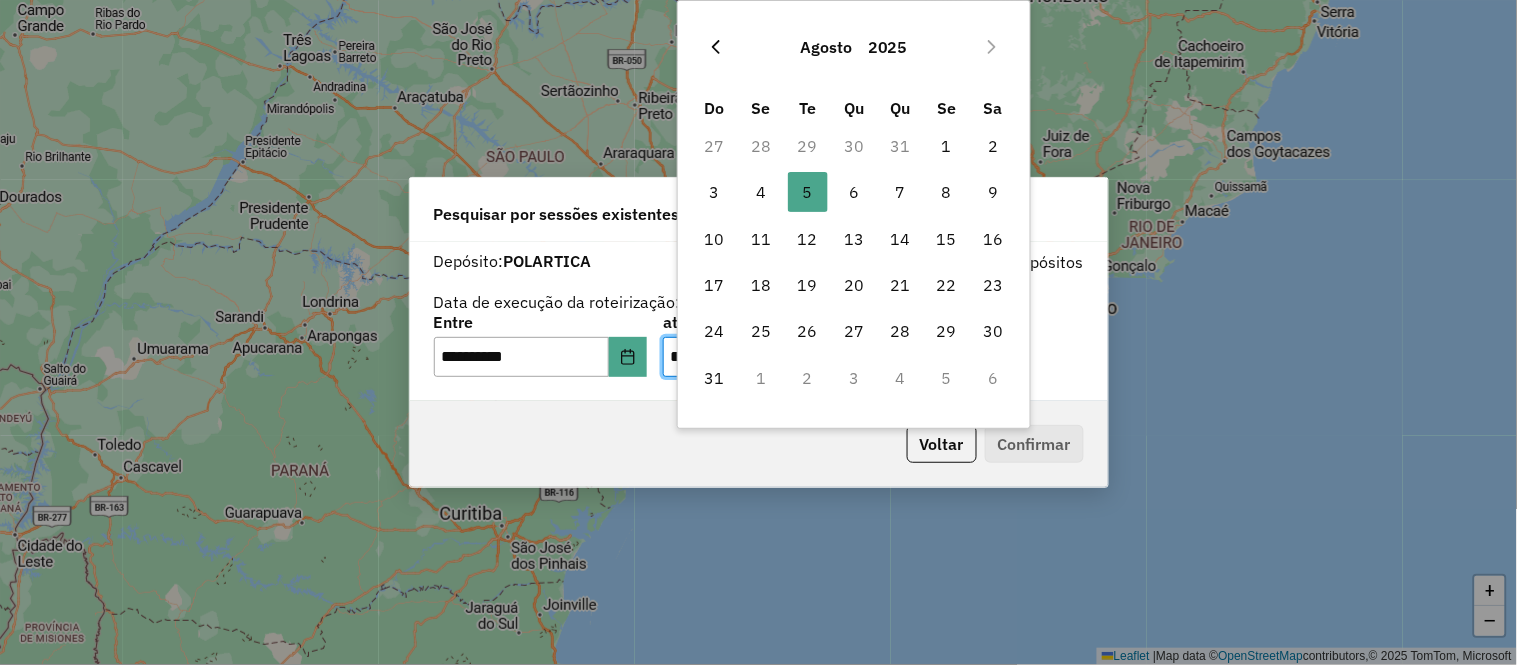 click 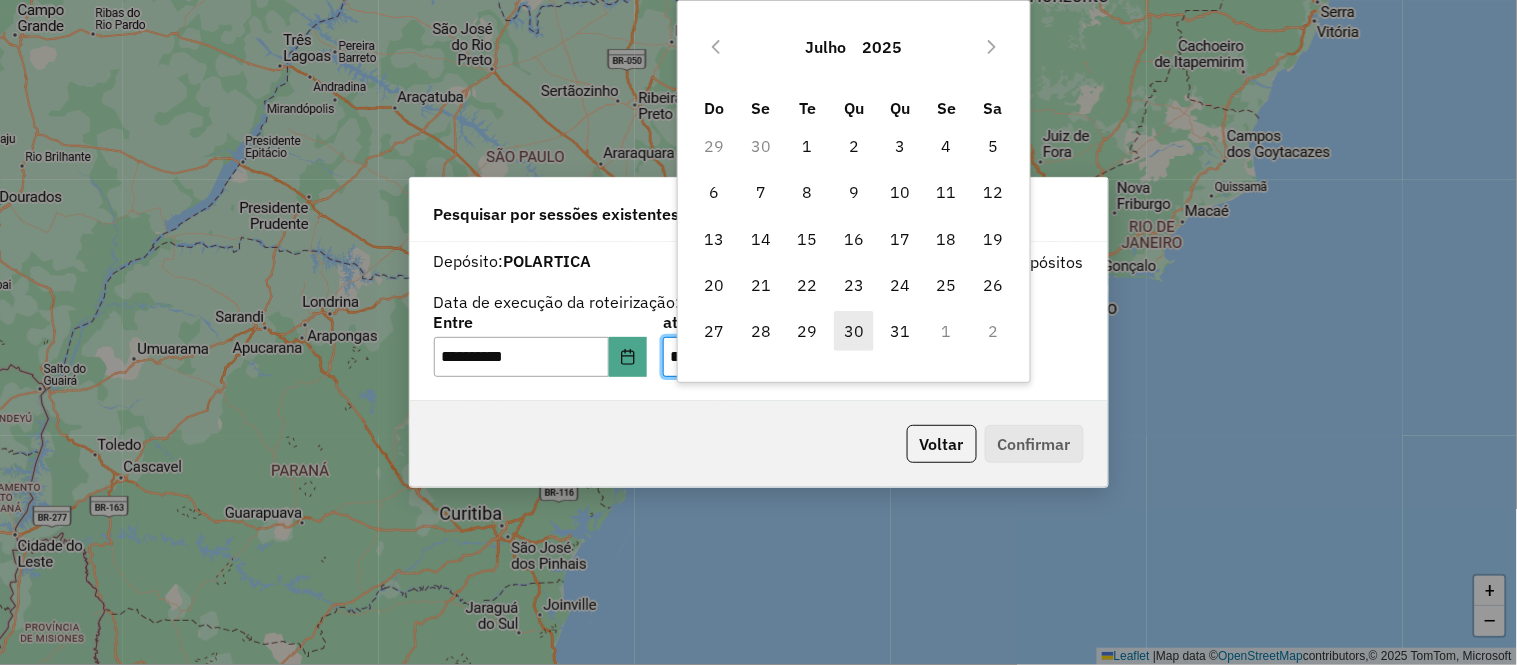 click on "30" at bounding box center (854, 331) 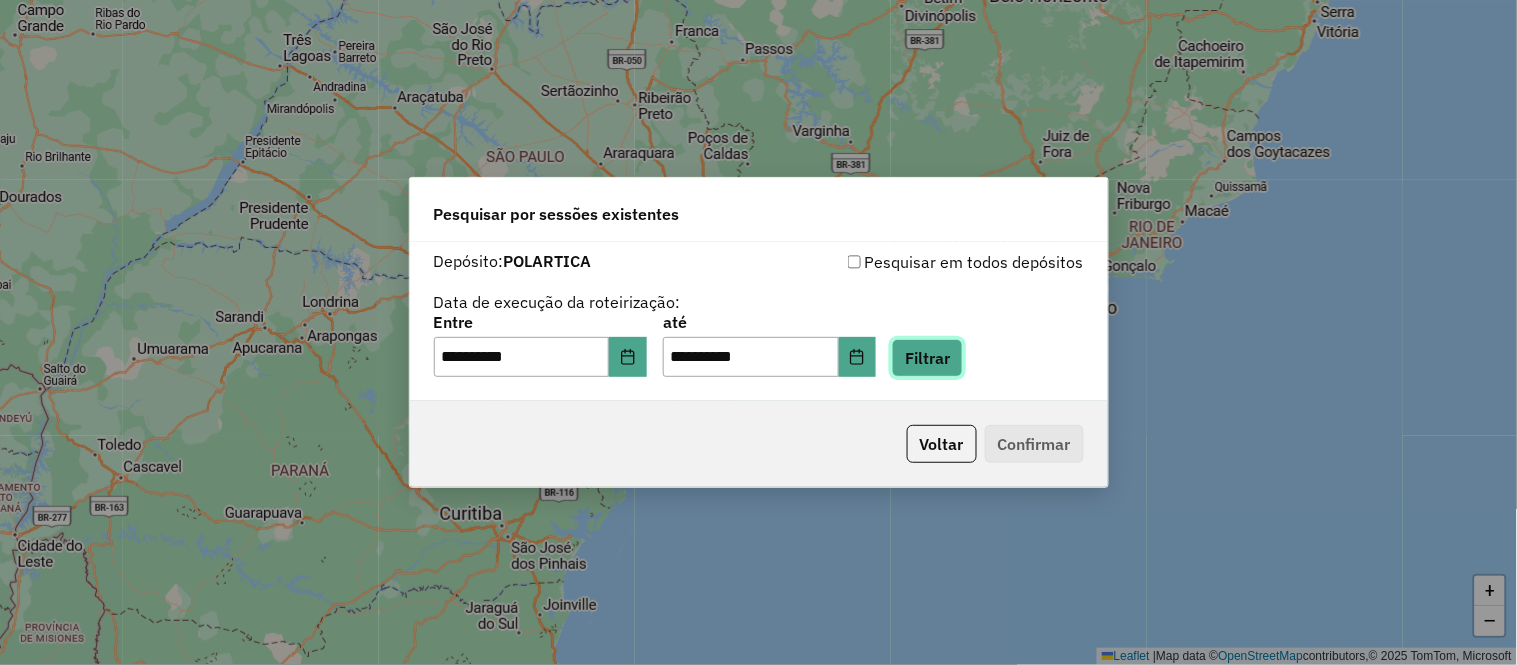click on "Filtrar" 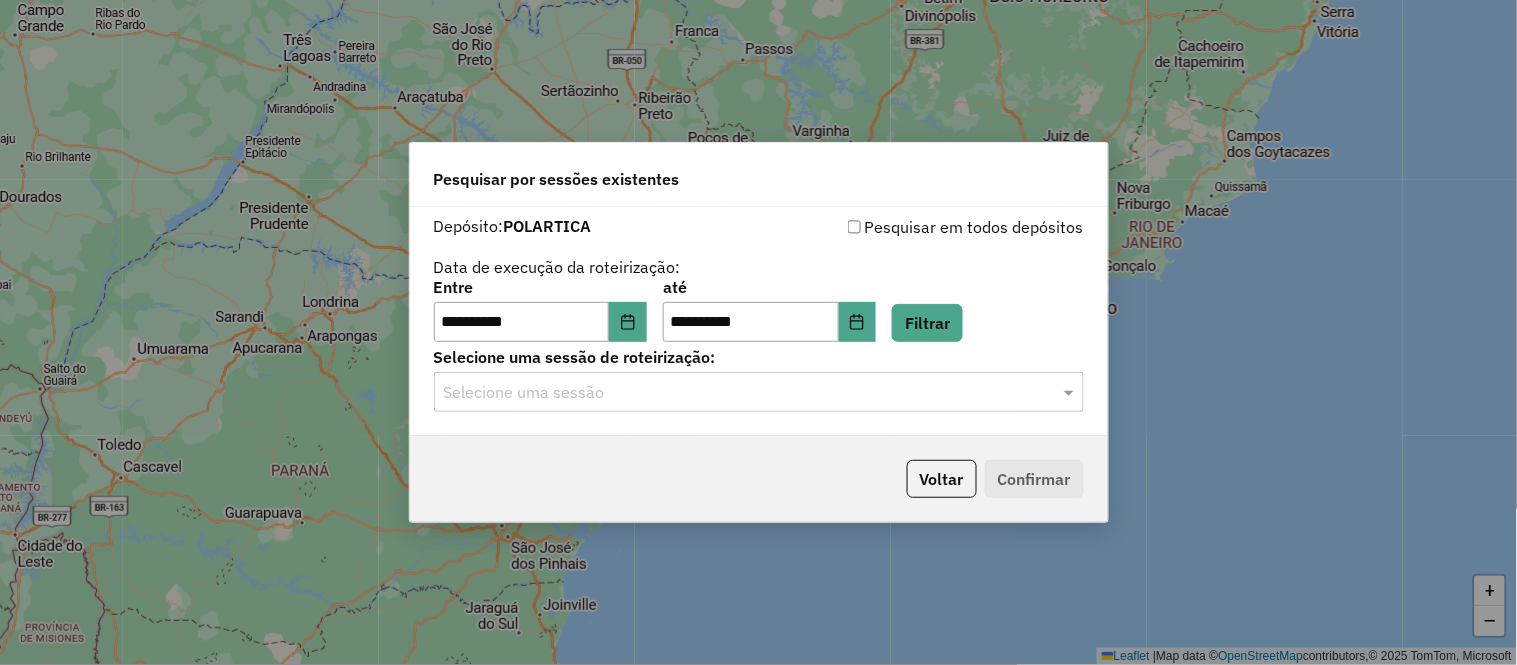 click on "Selecione uma sessão de roteirização: Selecione uma sessão" 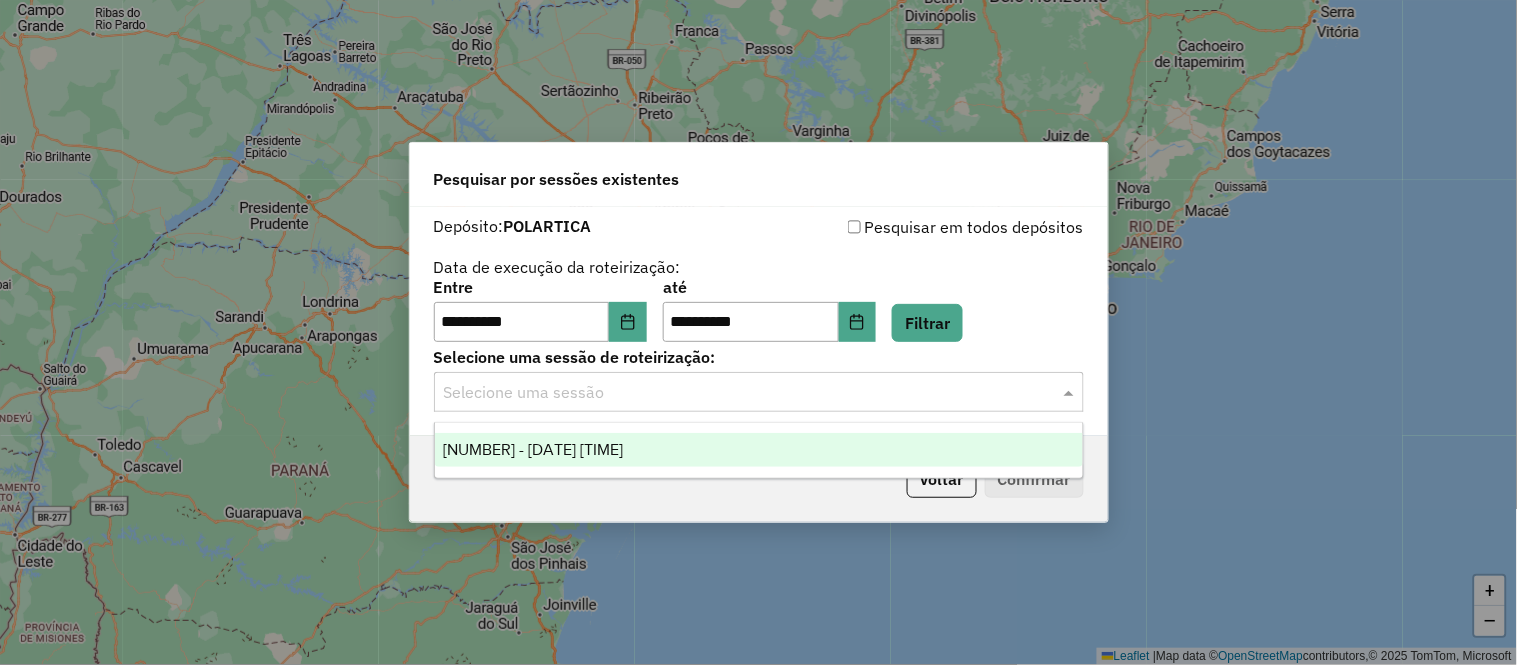 click on "[NUMBER] - [DATE] [TIME]" at bounding box center (533, 449) 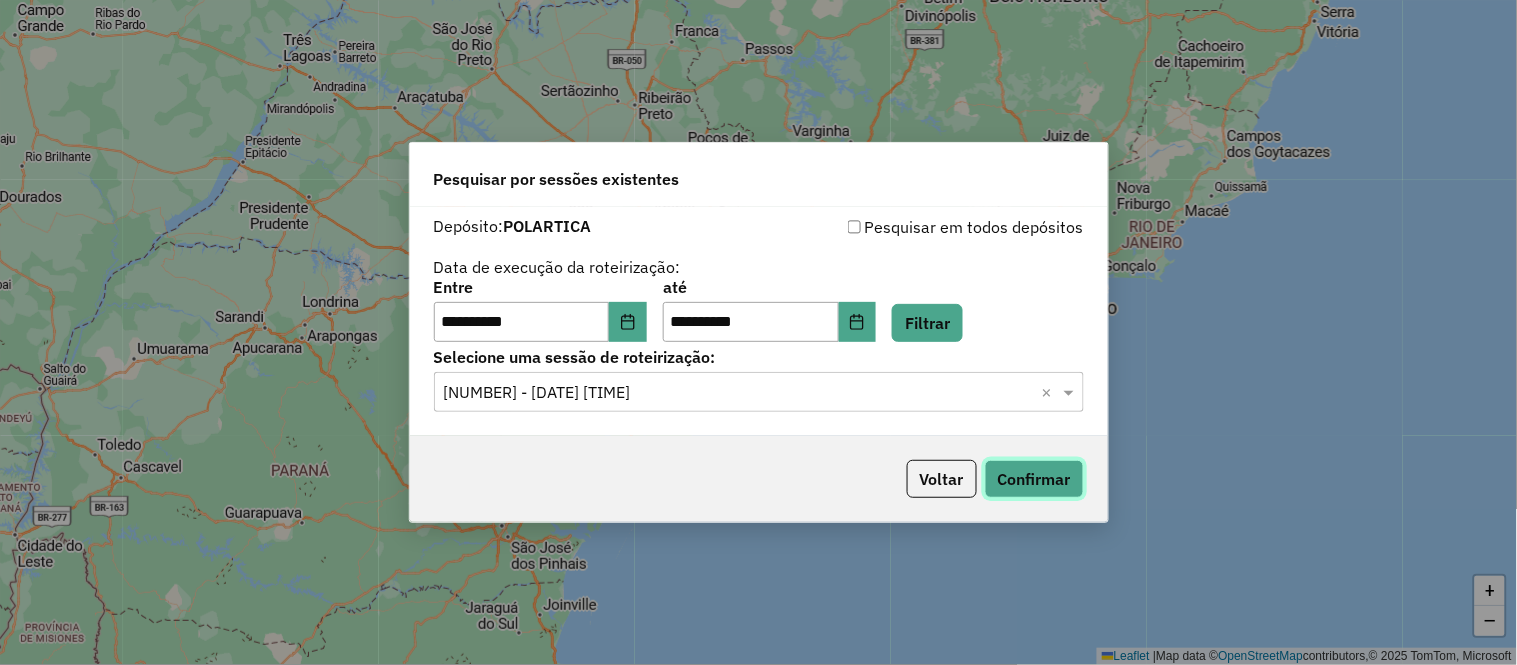 click on "Confirmar" 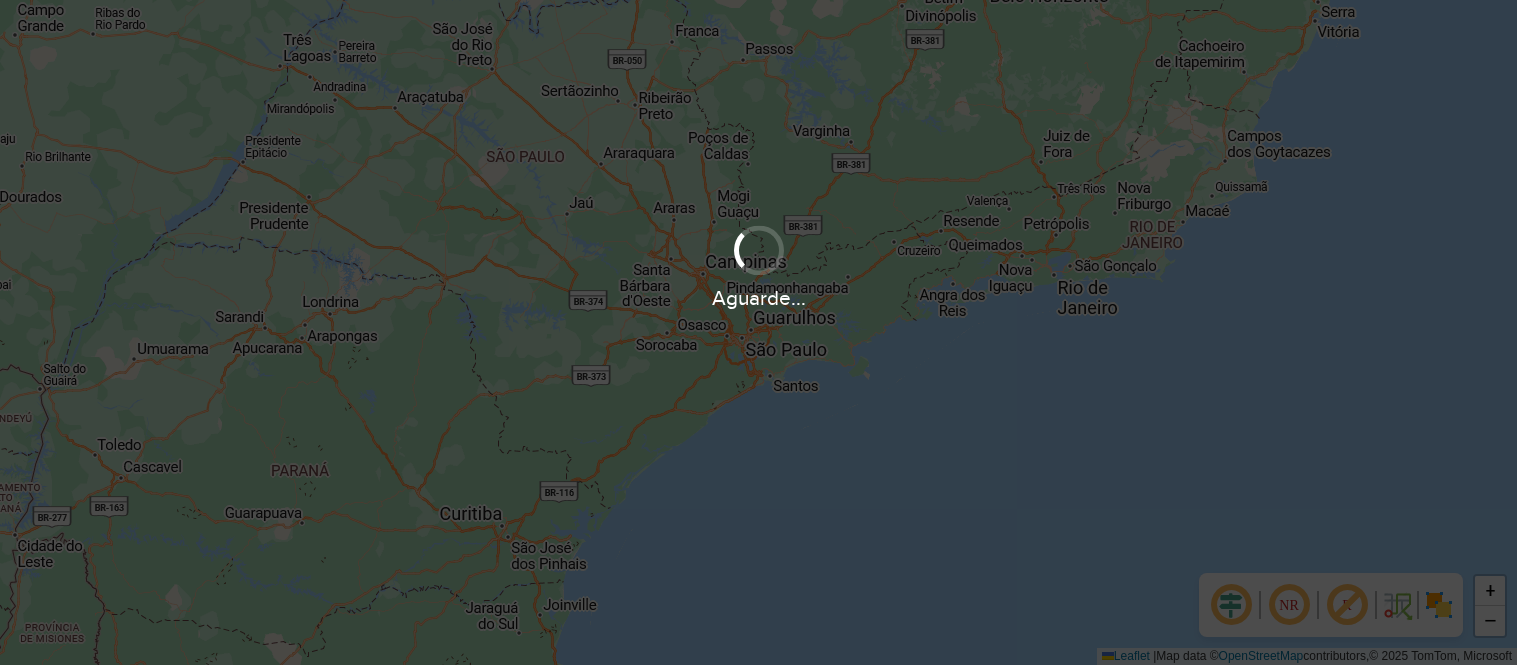 scroll, scrollTop: 0, scrollLeft: 0, axis: both 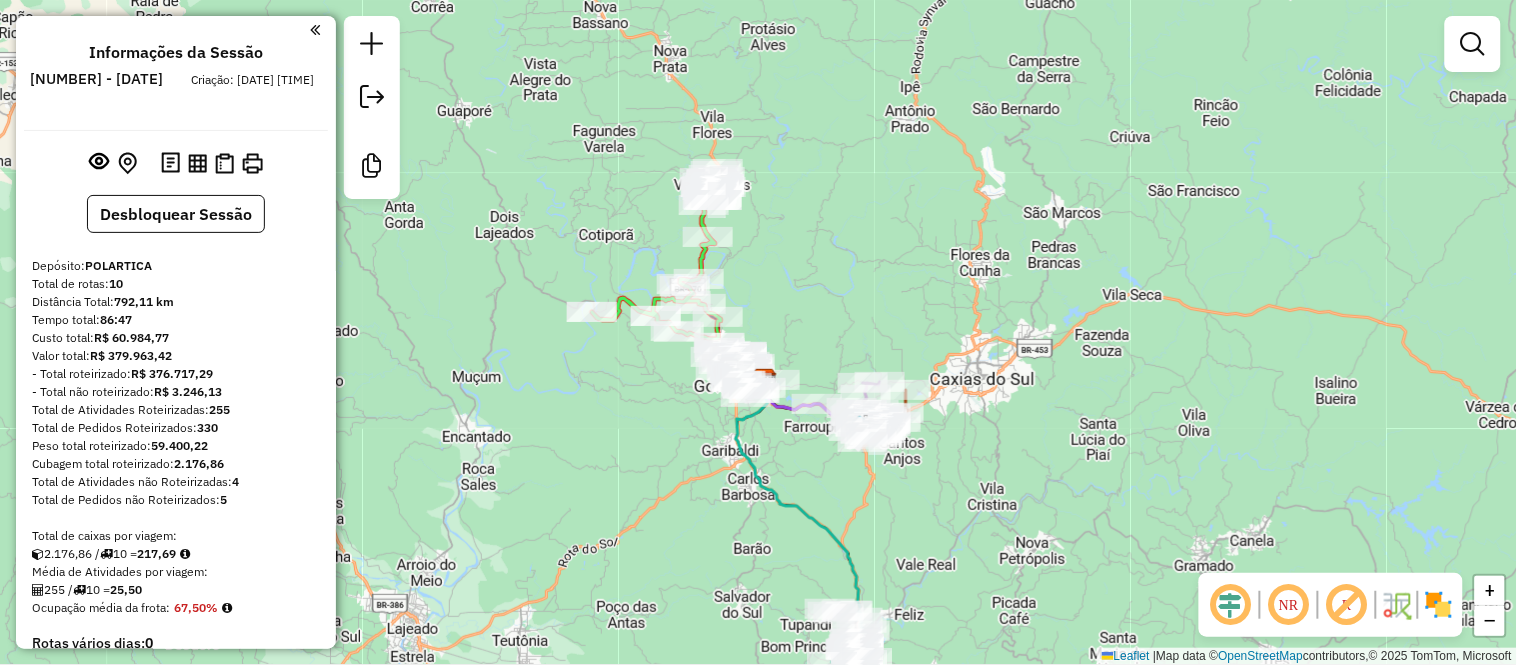 drag, startPoint x: 811, startPoint y: 217, endPoint x: 817, endPoint y: 268, distance: 51.351727 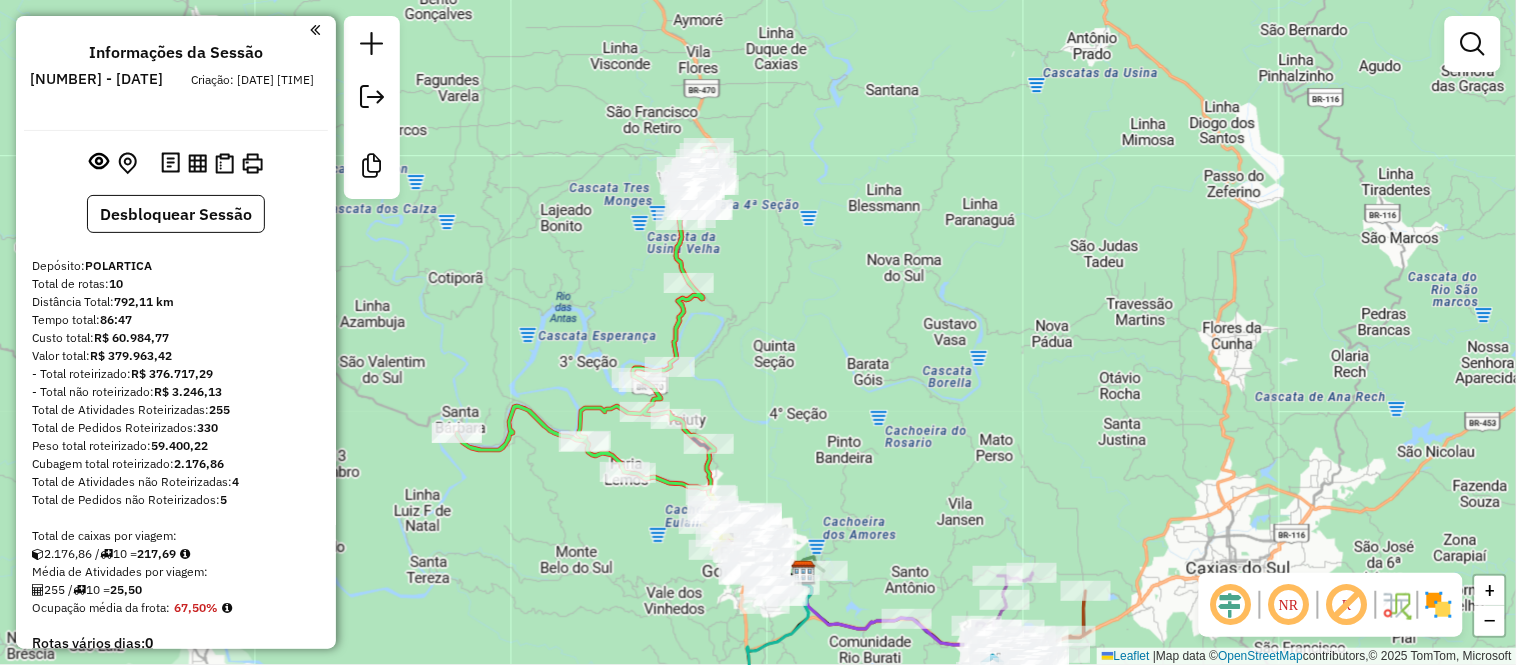 drag, startPoint x: 738, startPoint y: 212, endPoint x: 941, endPoint y: 317, distance: 228.54759 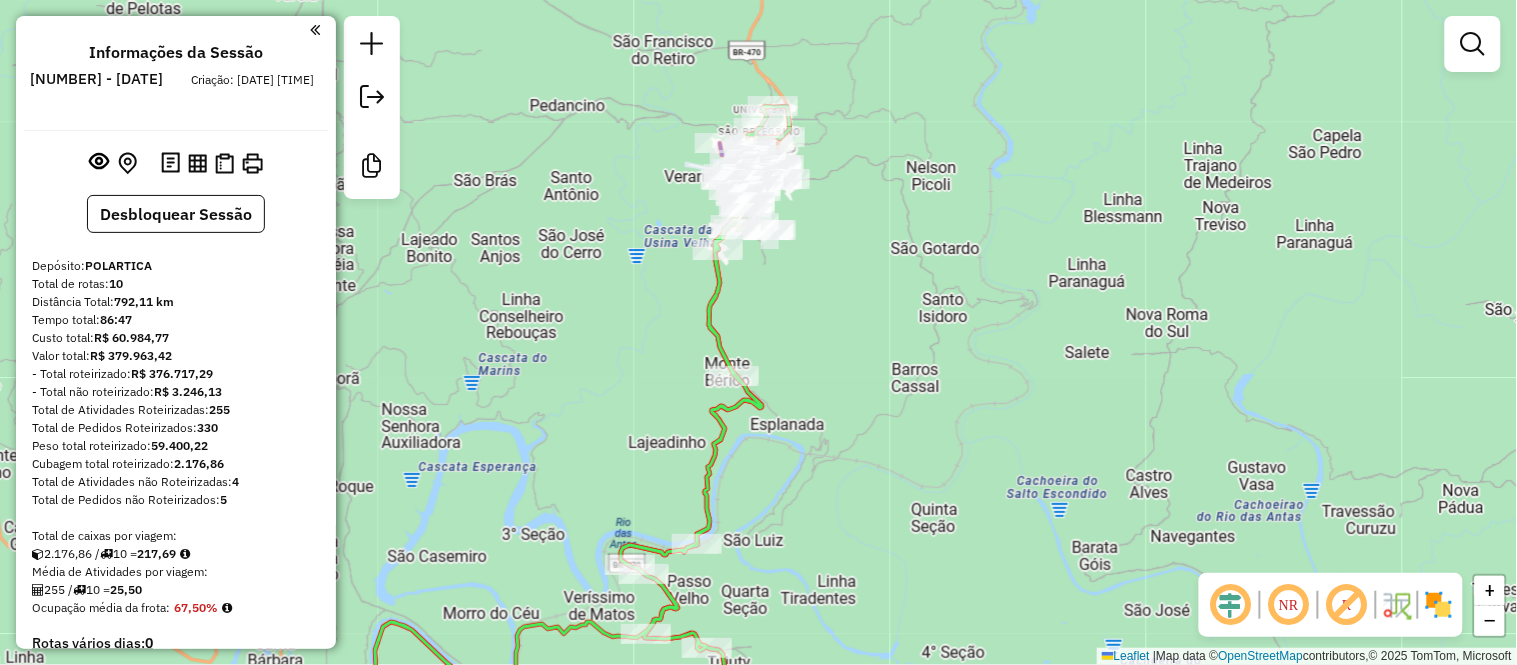drag, startPoint x: 863, startPoint y: 226, endPoint x: 915, endPoint y: 303, distance: 92.91394 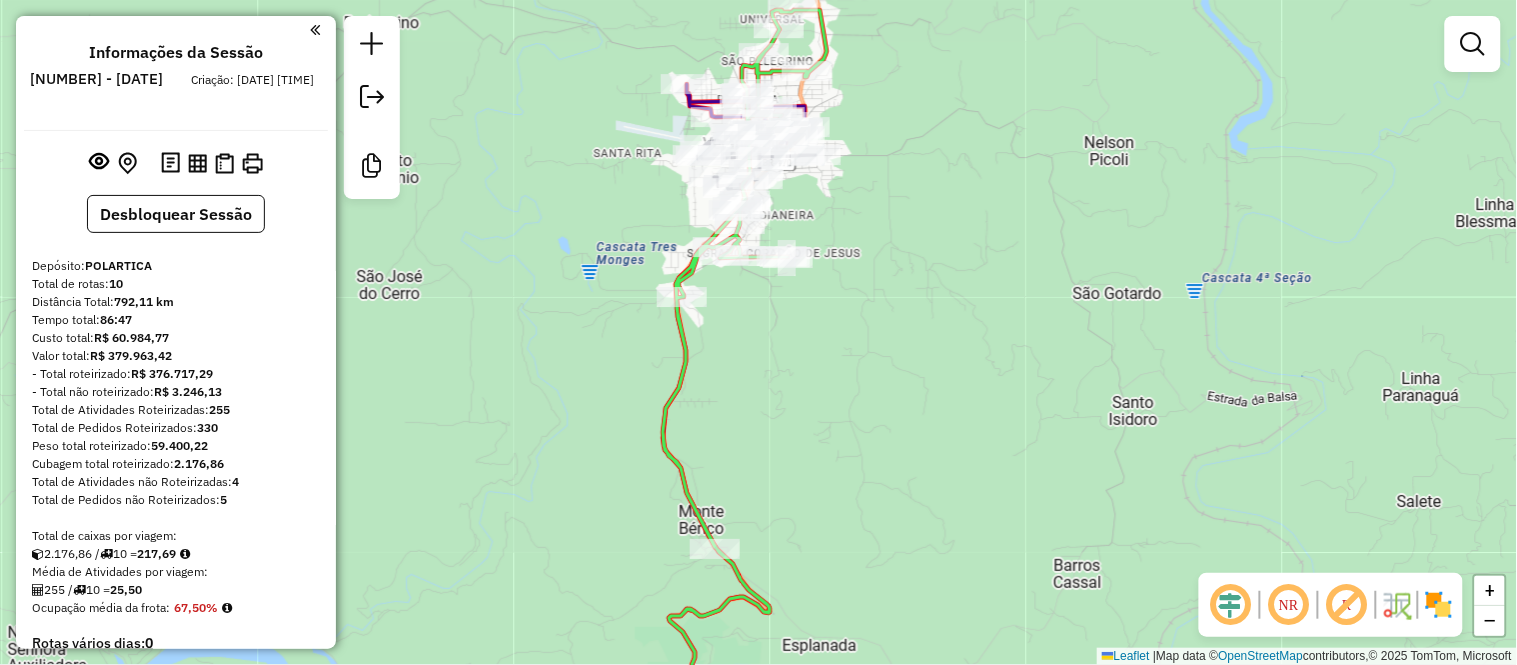 drag, startPoint x: 977, startPoint y: 230, endPoint x: 981, endPoint y: 381, distance: 151.05296 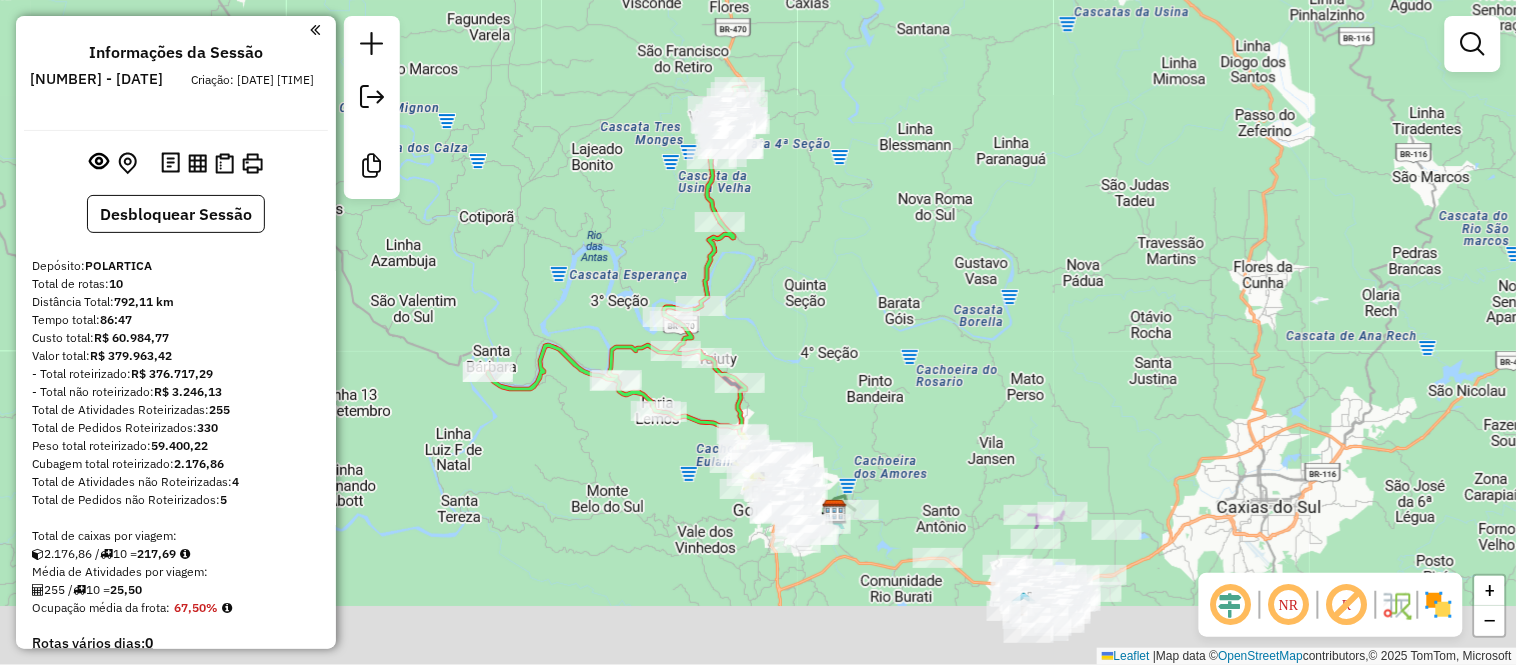 drag, startPoint x: 847, startPoint y: 460, endPoint x: 796, endPoint y: 192, distance: 272.80945 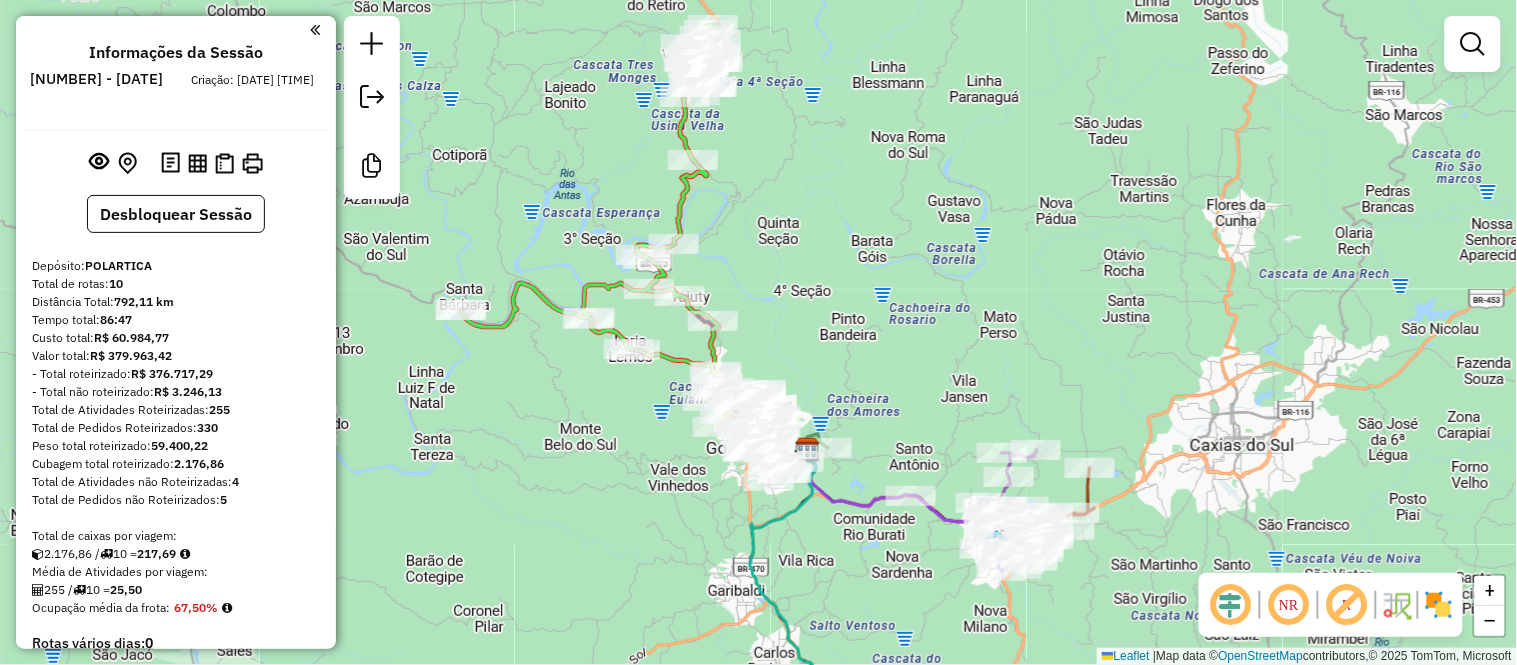 drag, startPoint x: 811, startPoint y: 325, endPoint x: 814, endPoint y: 195, distance: 130.0346 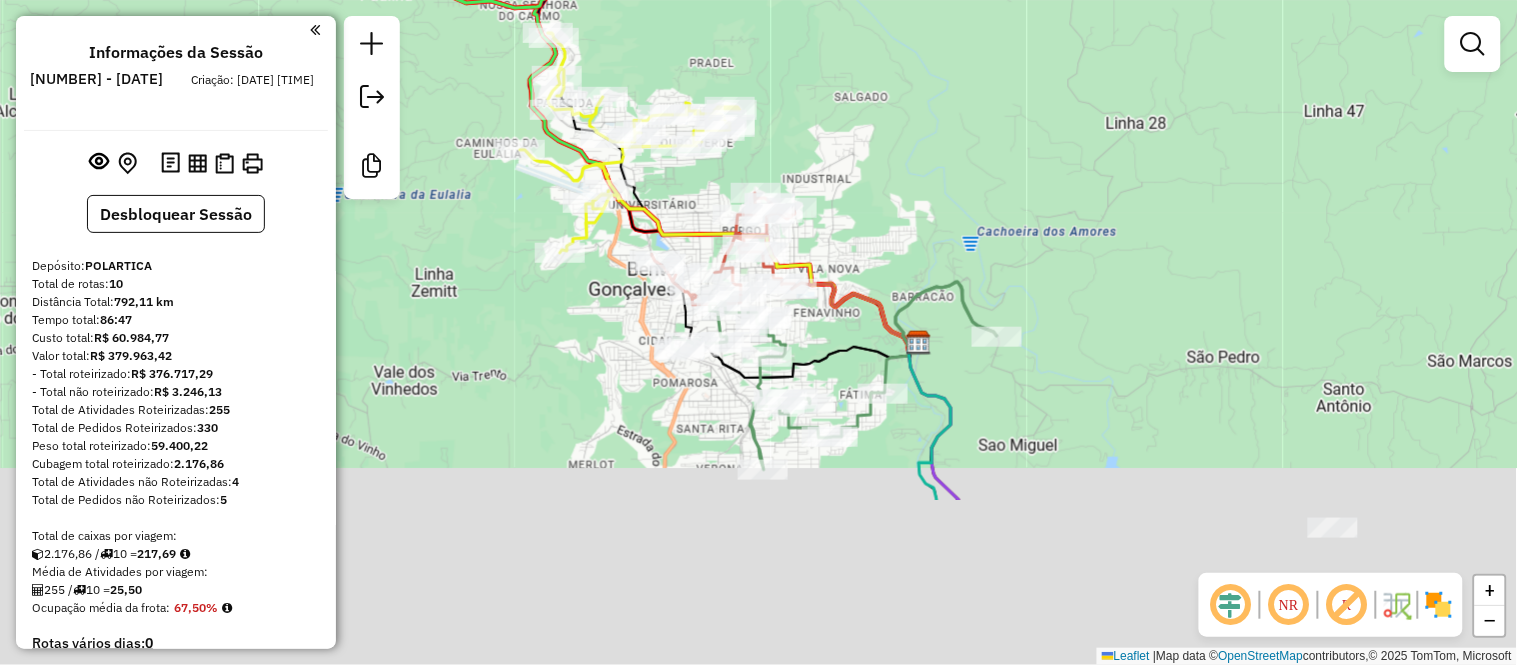 drag, startPoint x: 914, startPoint y: 322, endPoint x: 832, endPoint y: 66, distance: 268.8122 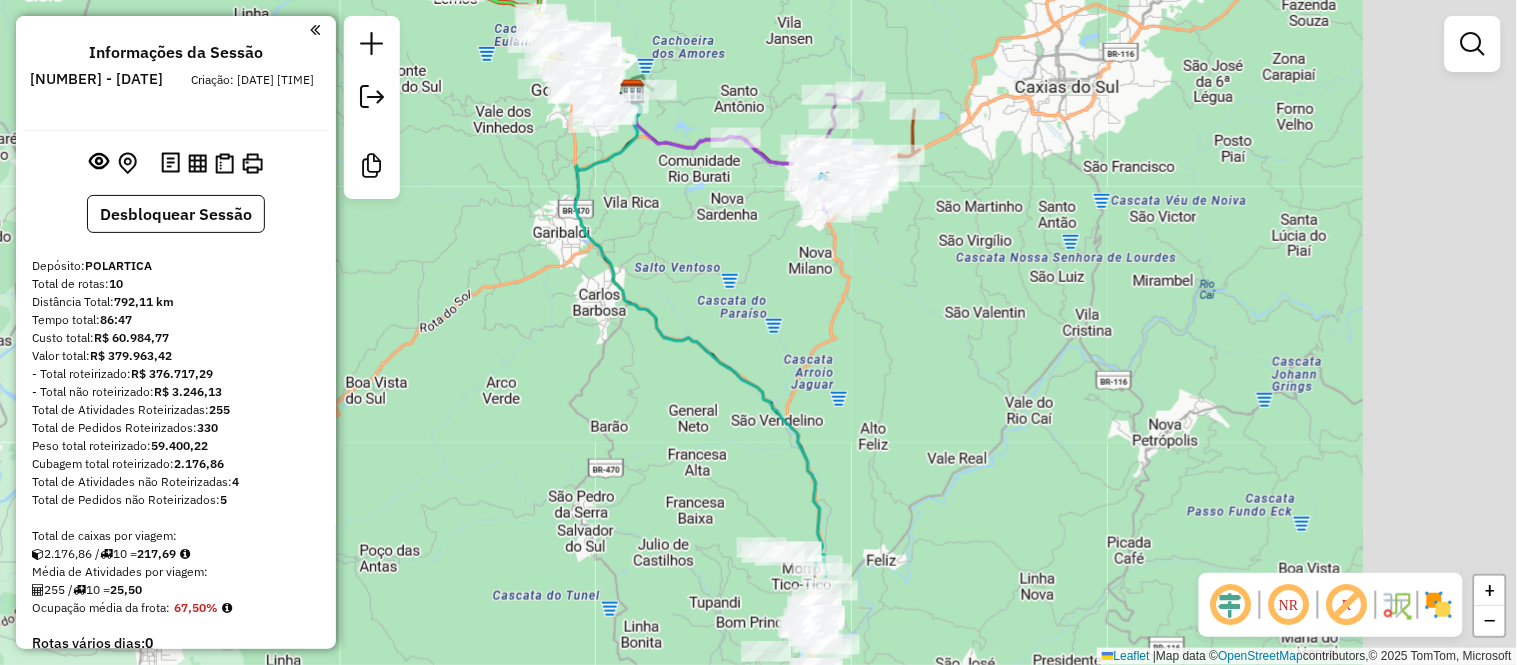 drag, startPoint x: 961, startPoint y: 170, endPoint x: 733, endPoint y: 1, distance: 283.8045 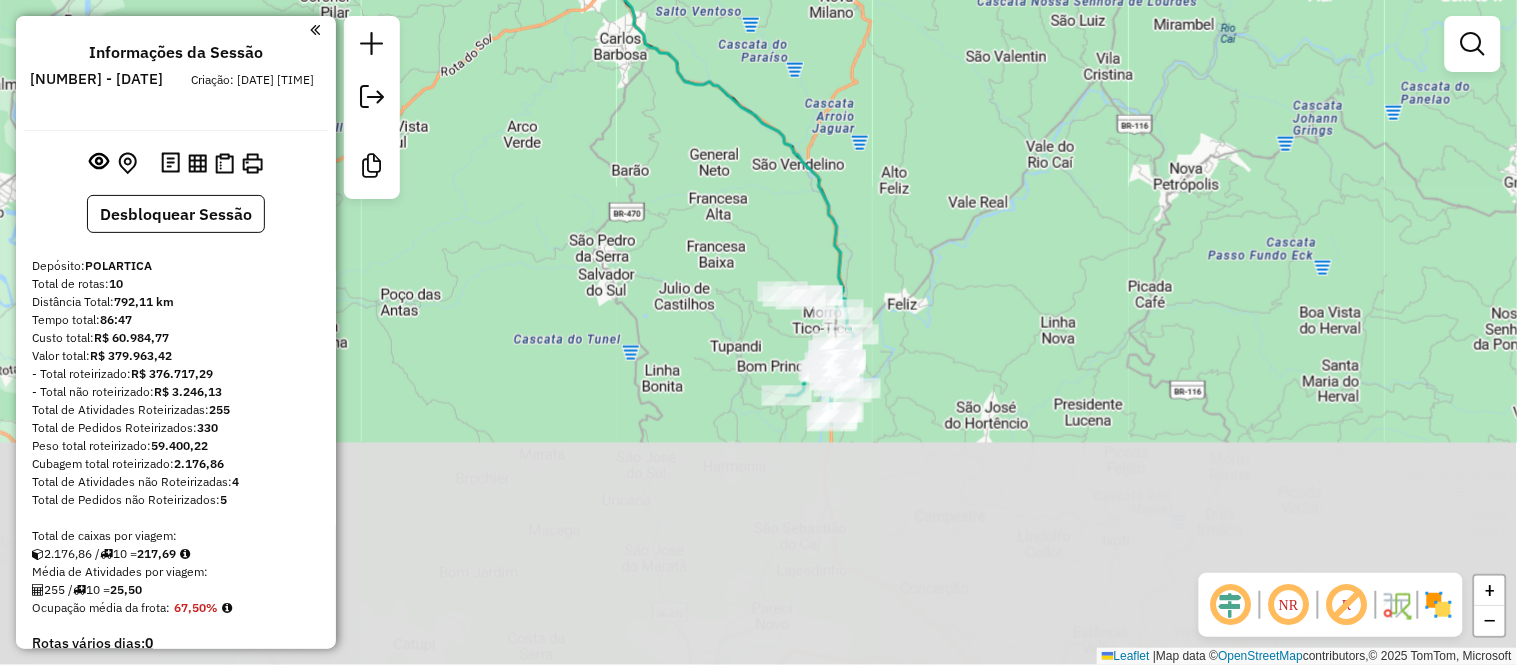 drag, startPoint x: 900, startPoint y: 455, endPoint x: 923, endPoint y: 214, distance: 242.09502 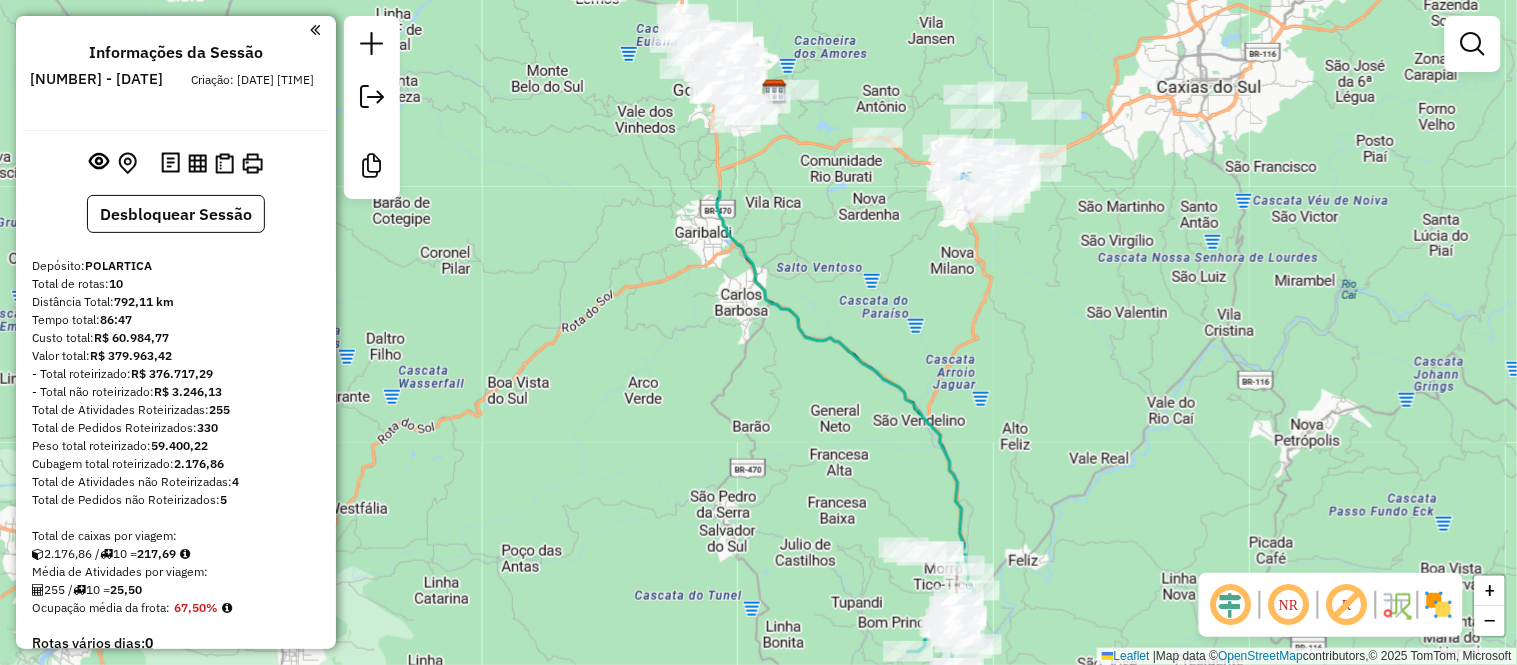drag, startPoint x: 883, startPoint y: 98, endPoint x: 1041, endPoint y: 443, distance: 379.45883 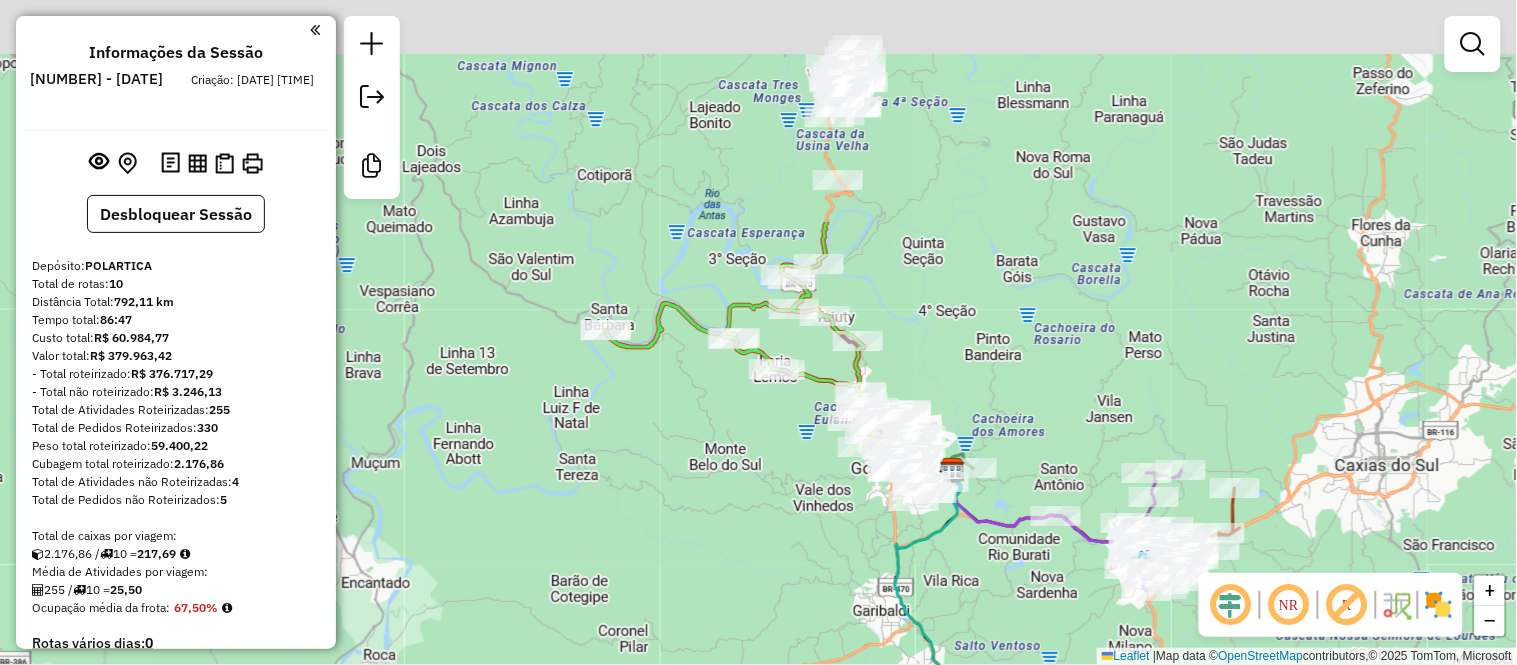 drag, startPoint x: 998, startPoint y: 345, endPoint x: 1028, endPoint y: 416, distance: 77.07788 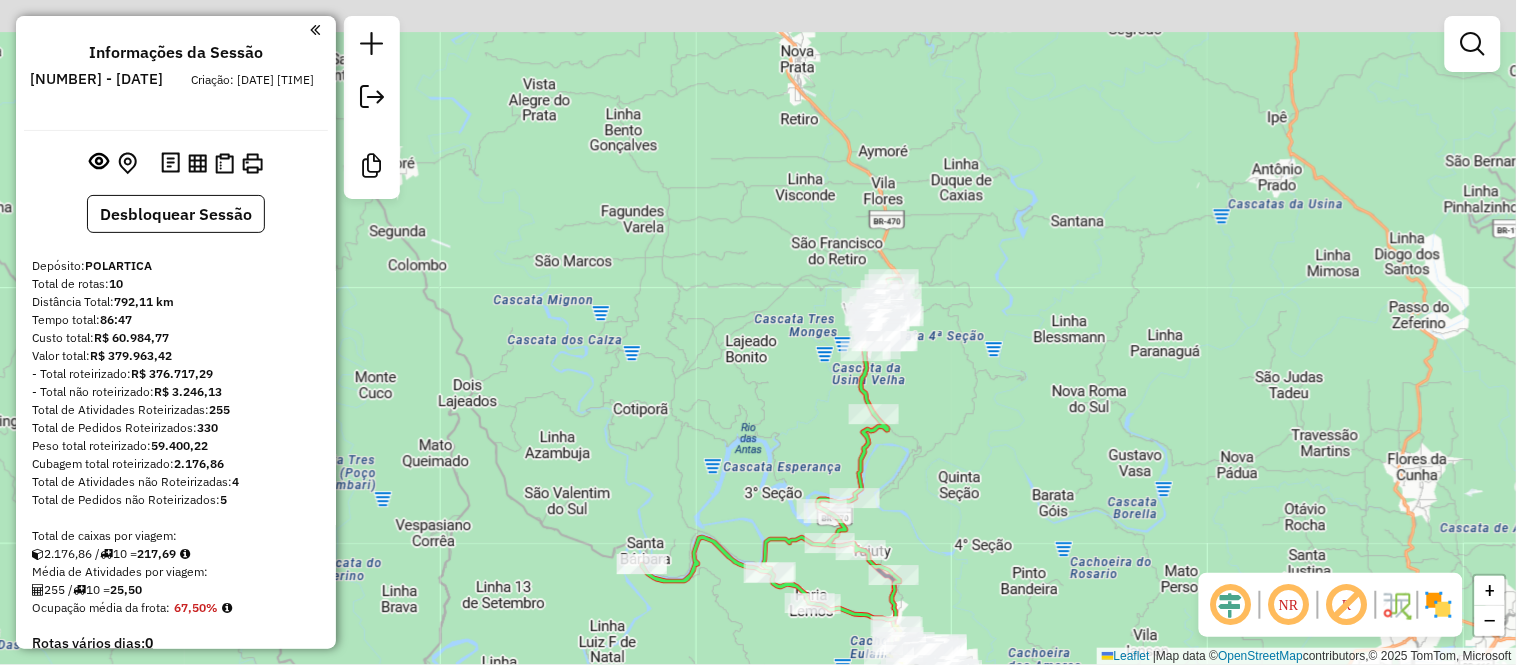 click on "Janela de atendimento Grade de atendimento Capacidade Transportadoras Veículos Cliente Pedidos  Rotas Selecione os dias de semana para filtrar as janelas de atendimento  Seg   Ter   Qua   Qui   Sex   Sáb   Dom  Informe o período da janela de atendimento: De: Até:  Filtrar exatamente a janela do cliente  Considerar janela de atendimento padrão  Selecione os dias de semana para filtrar as grades de atendimento  Seg   Ter   Qua   Qui   Sex   Sáb   Dom   Considerar clientes sem dia de atendimento cadastrado  Clientes fora do dia de atendimento selecionado Filtrar as atividades entre os valores definidos abaixo:  Peso mínimo:   Peso máximo:   Cubagem mínima:   Cubagem máxima:   De:   Até:  Filtrar as atividades entre o tempo de atendimento definido abaixo:  De:   Até:   Considerar capacidade total dos clientes não roteirizados Transportadora: Selecione um ou mais itens Tipo de veículo: Selecione um ou mais itens Veículo: Selecione um ou mais itens Motorista: Selecione um ou mais itens Nome: Rótulo:" 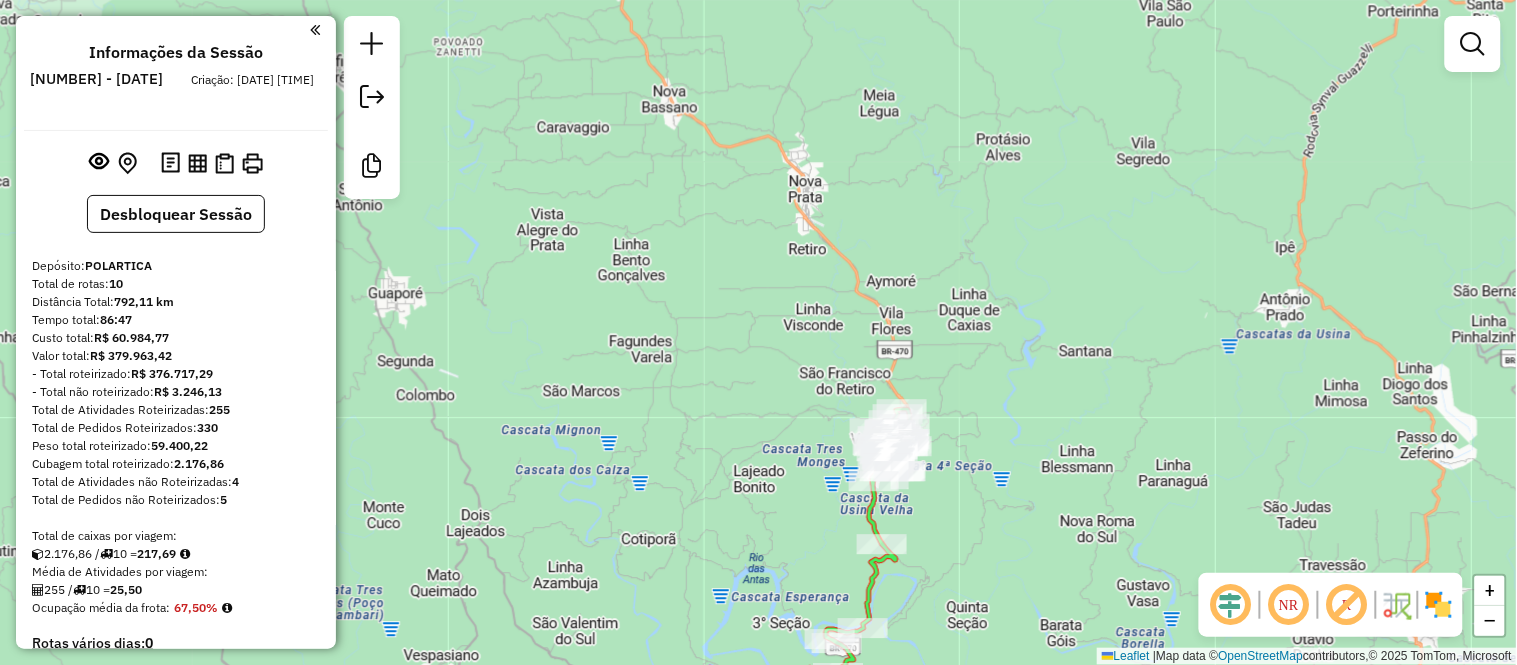 drag, startPoint x: 1012, startPoint y: 355, endPoint x: 1015, endPoint y: 387, distance: 32.140316 